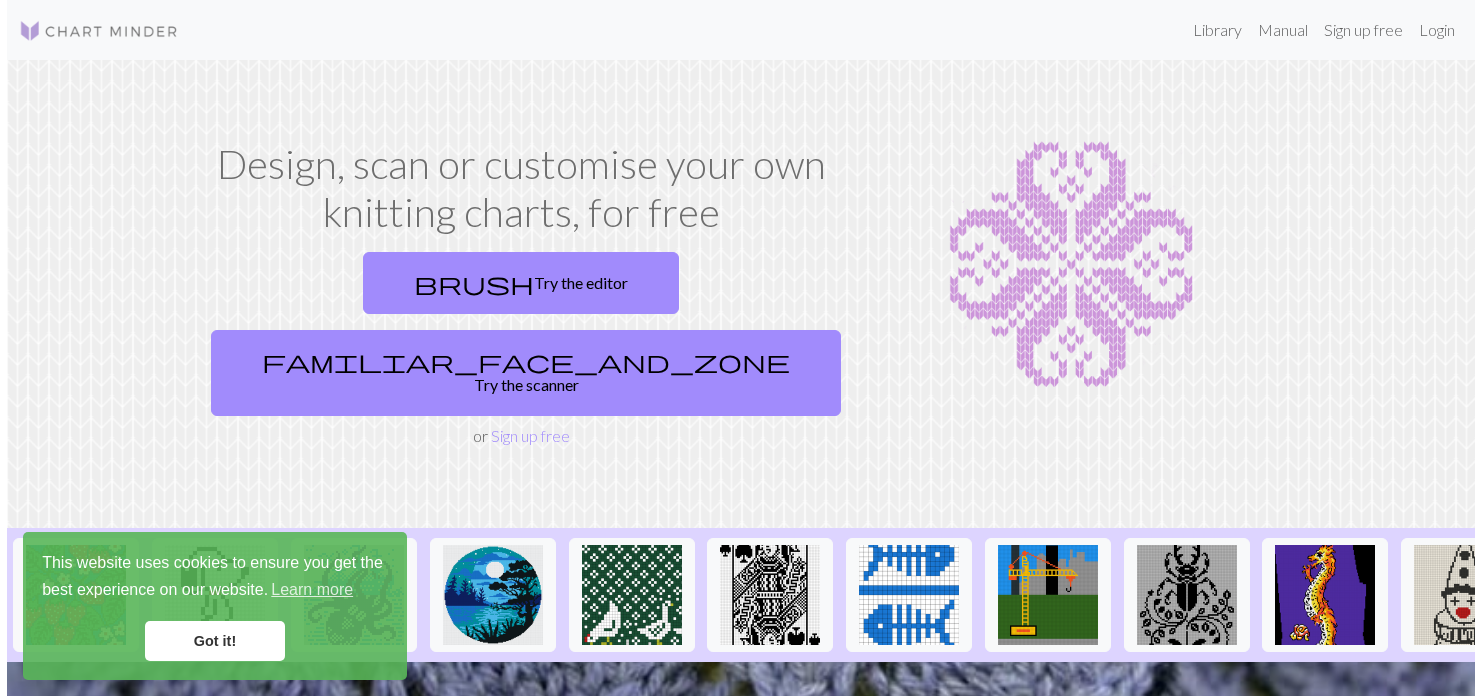 scroll, scrollTop: 0, scrollLeft: 0, axis: both 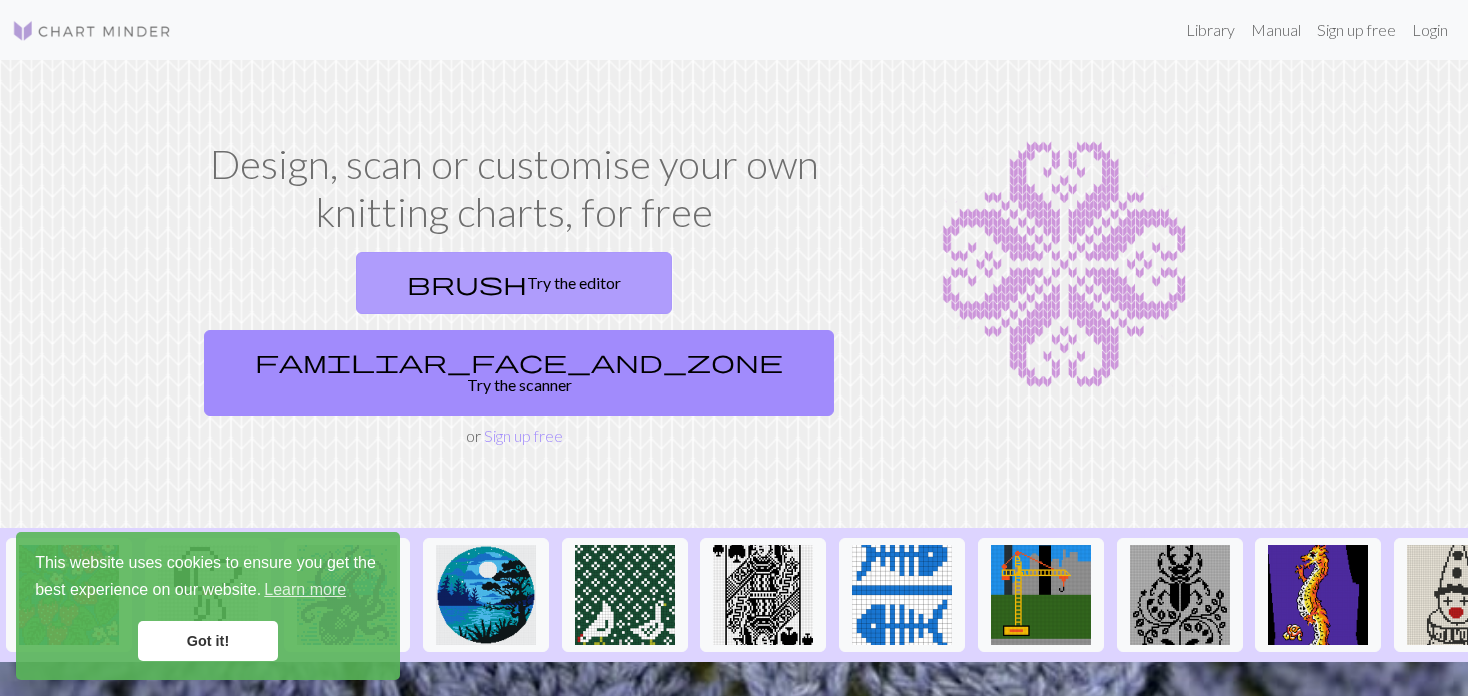click on "brush" at bounding box center (467, 283) 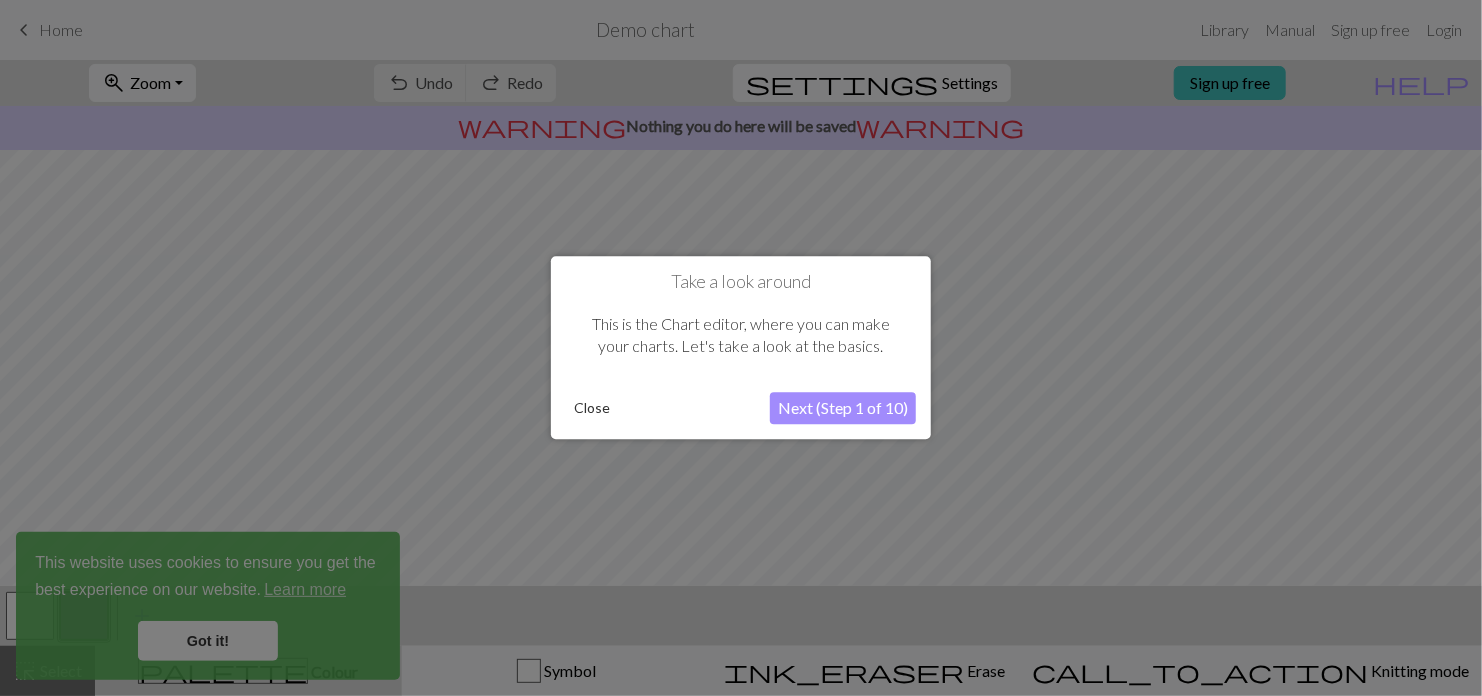 click on "Next (Step 1 of 10)" at bounding box center [843, 409] 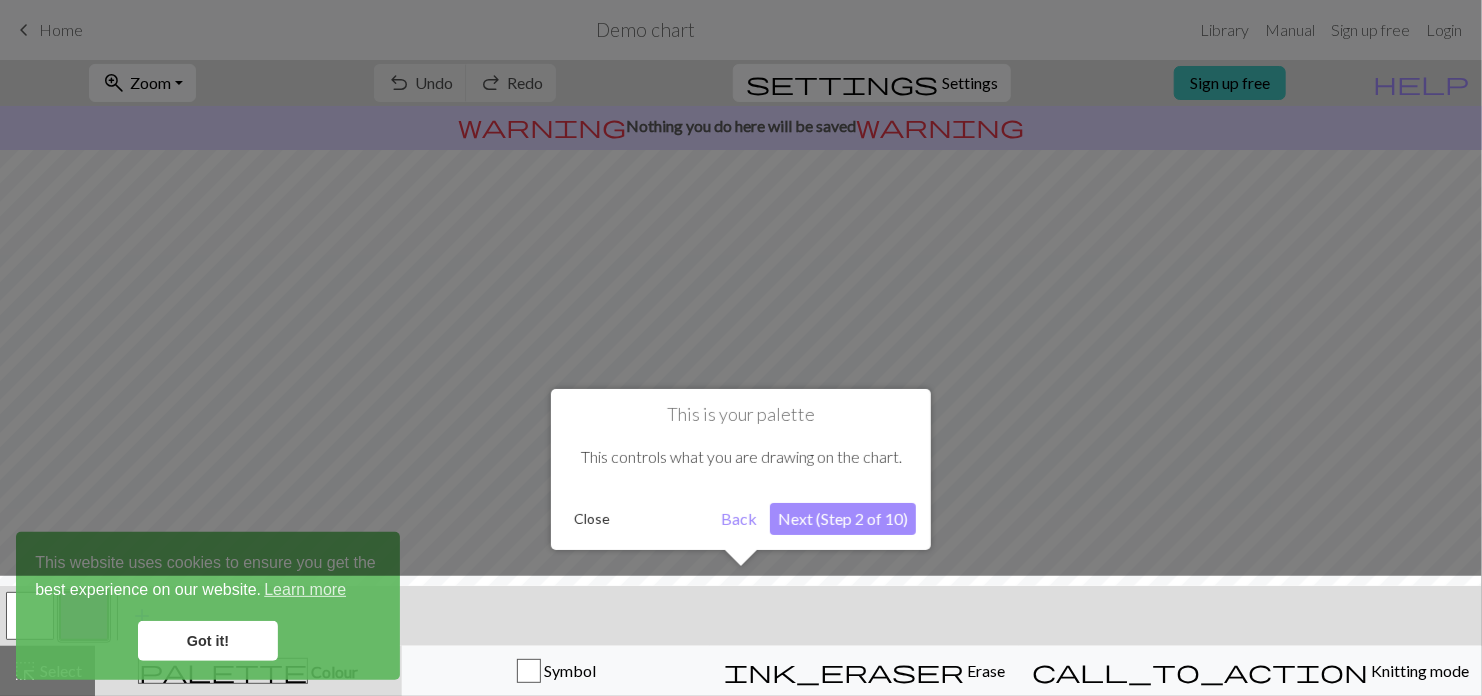 click at bounding box center [741, 641] 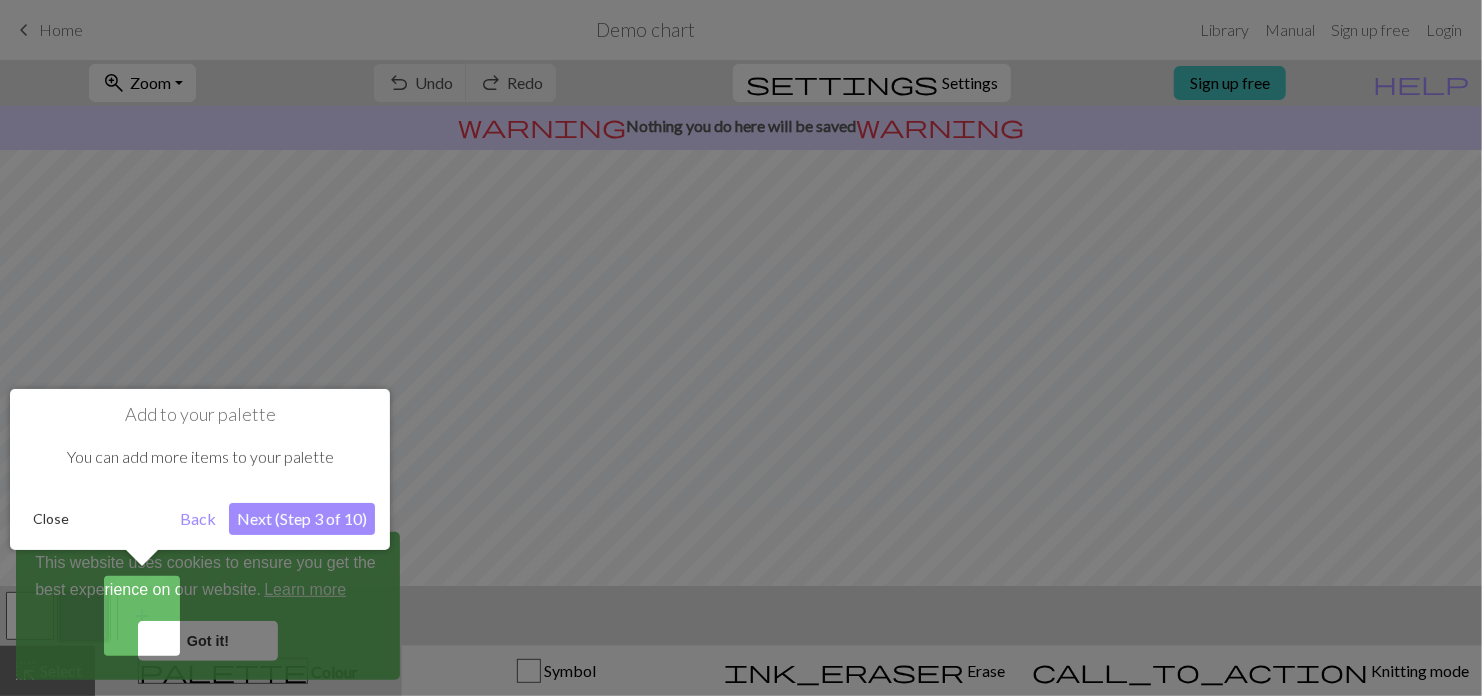 click at bounding box center [741, 348] 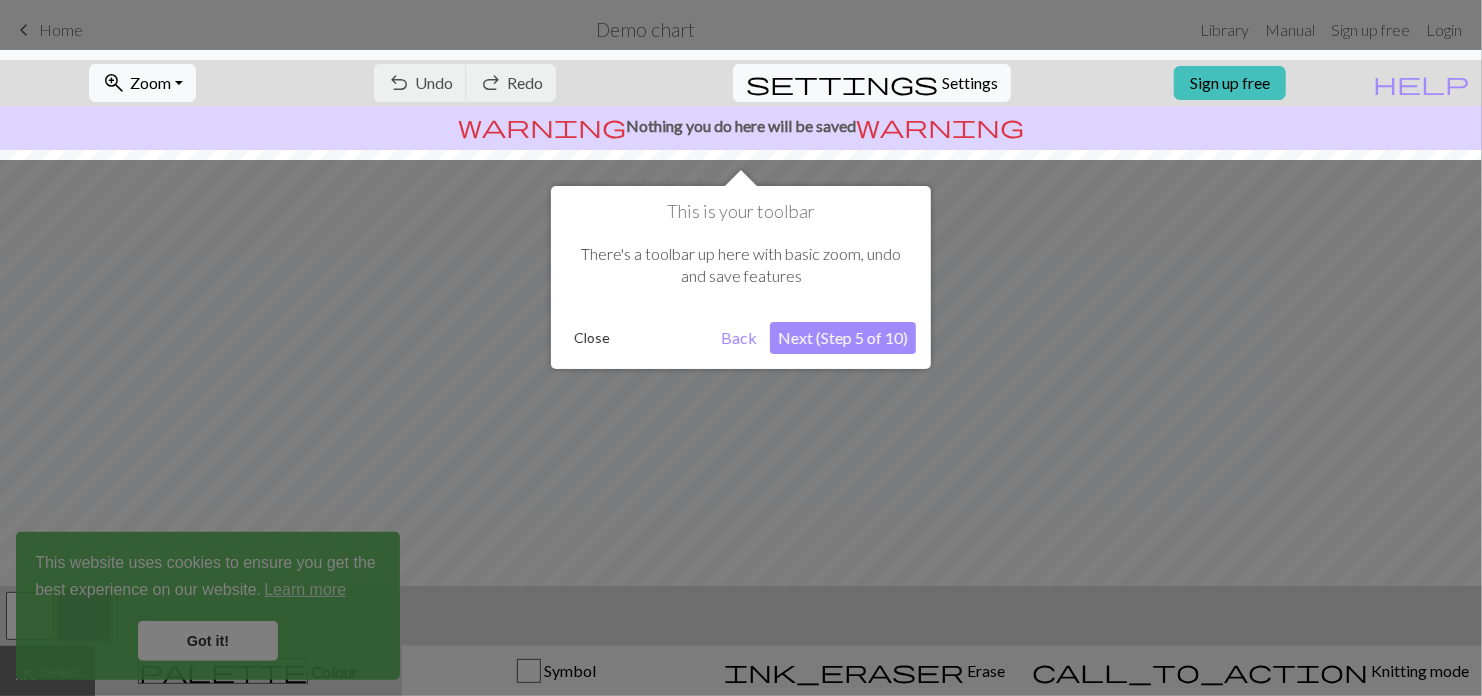 click at bounding box center (741, 348) 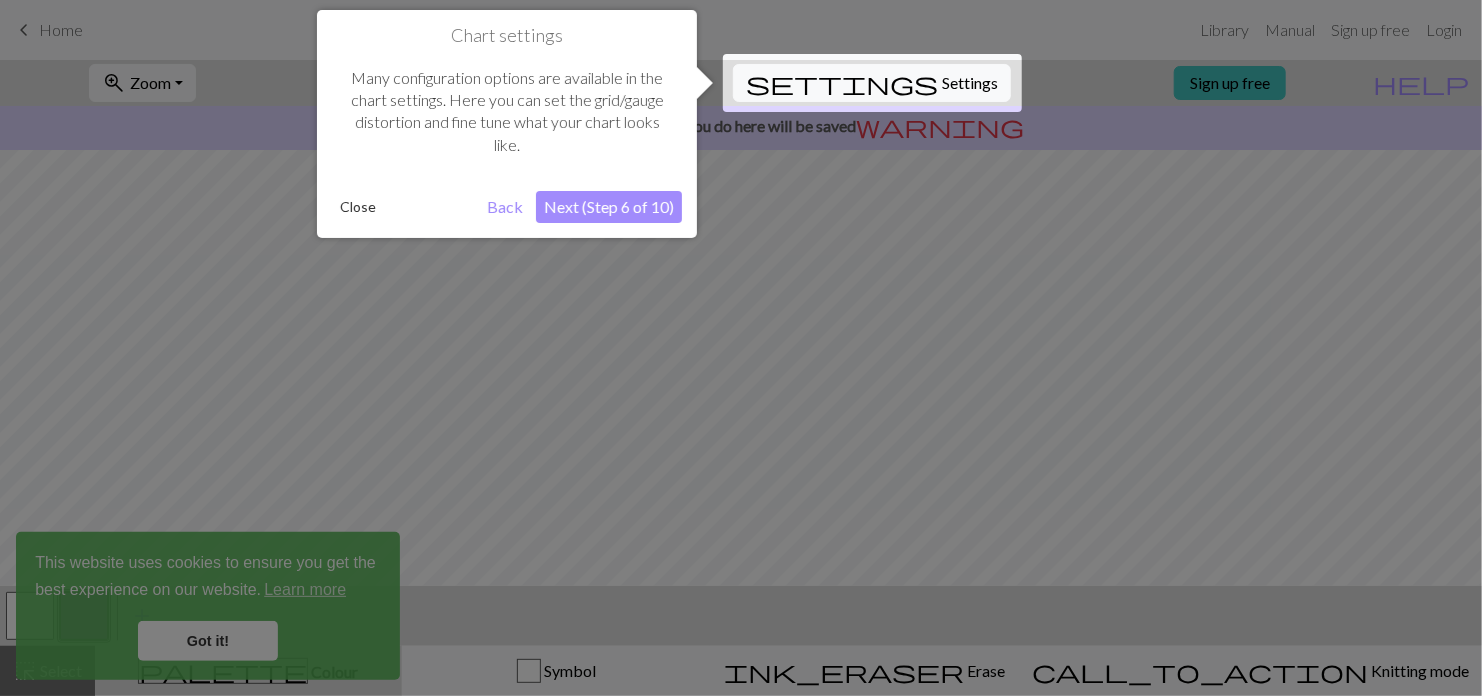 click at bounding box center [741, 348] 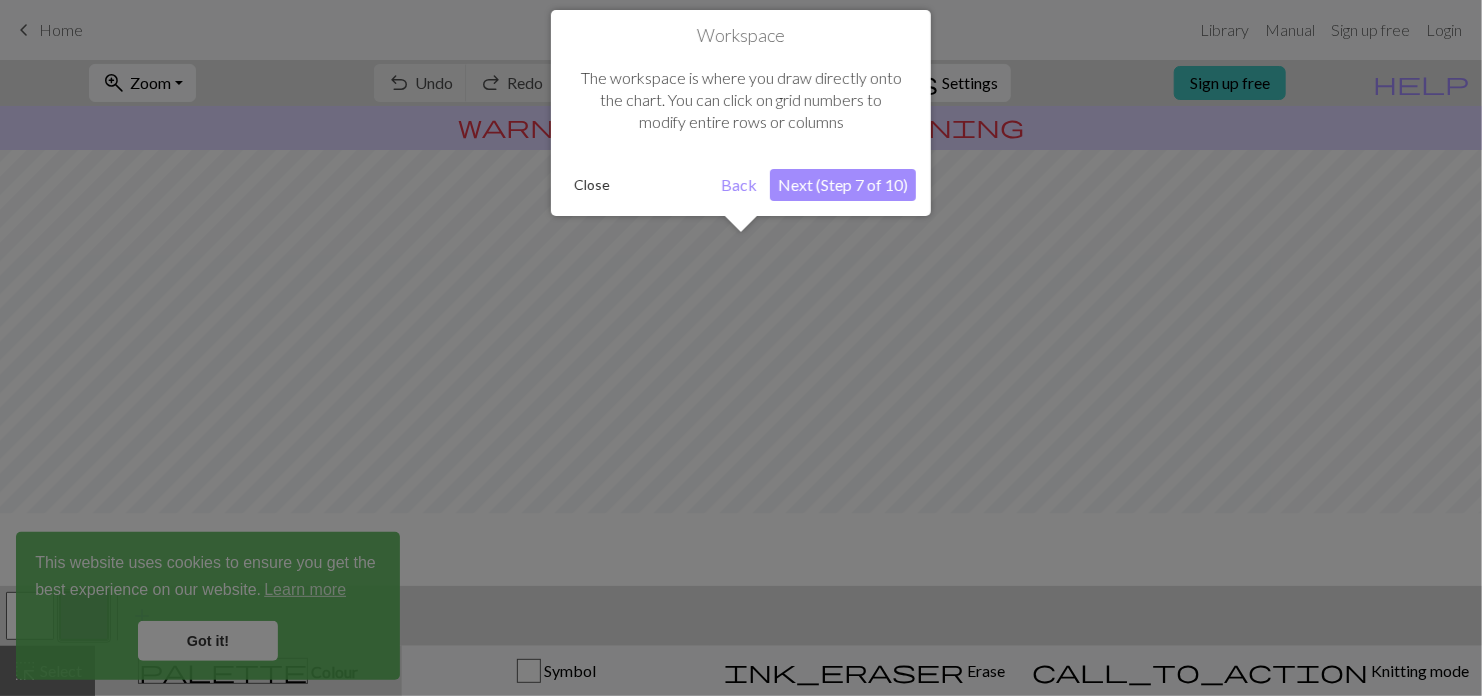 scroll, scrollTop: 119, scrollLeft: 0, axis: vertical 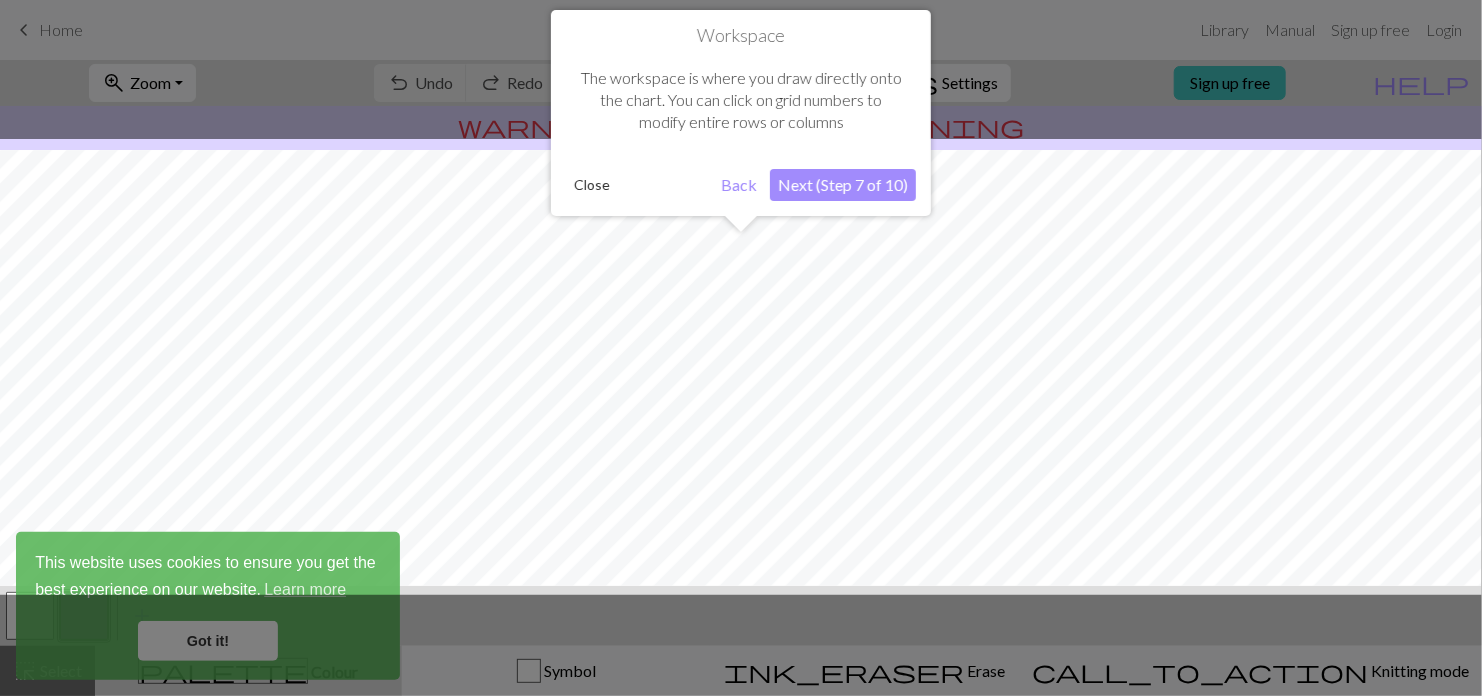 click at bounding box center [741, 348] 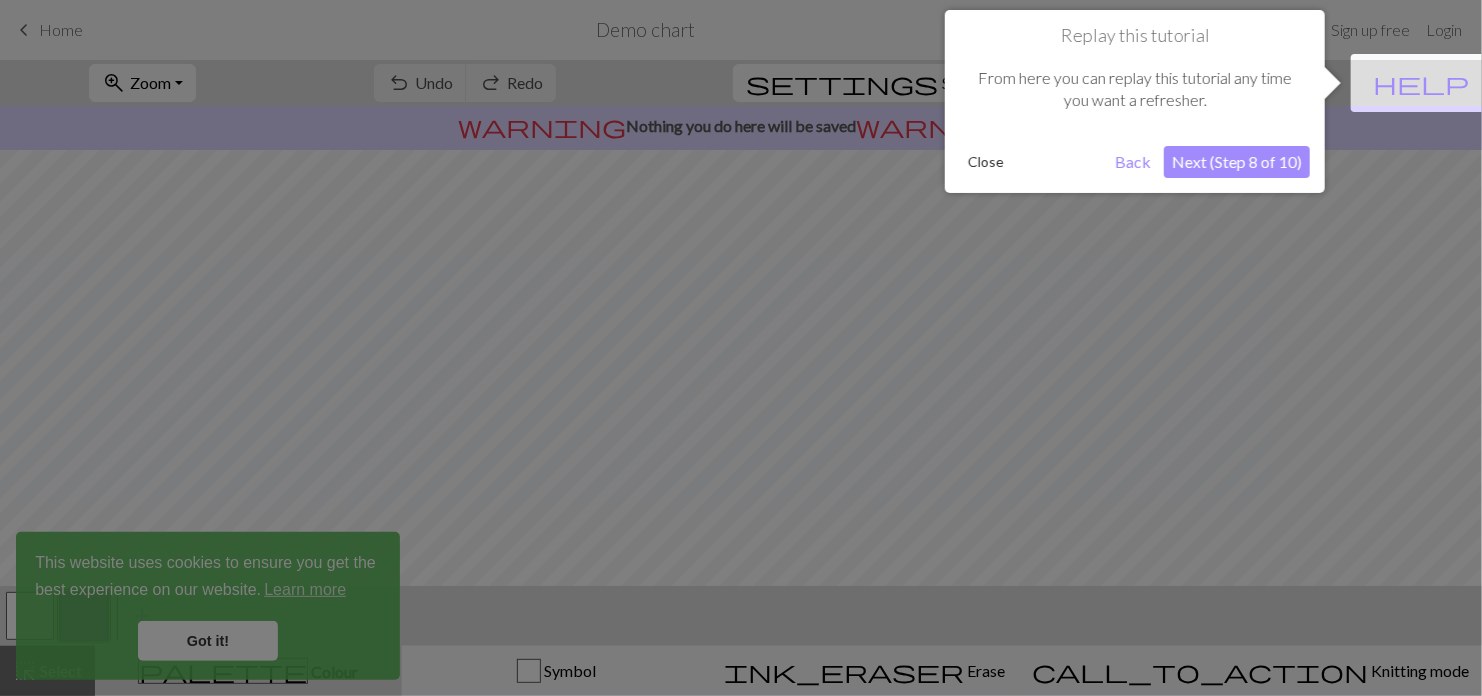 click at bounding box center (741, 348) 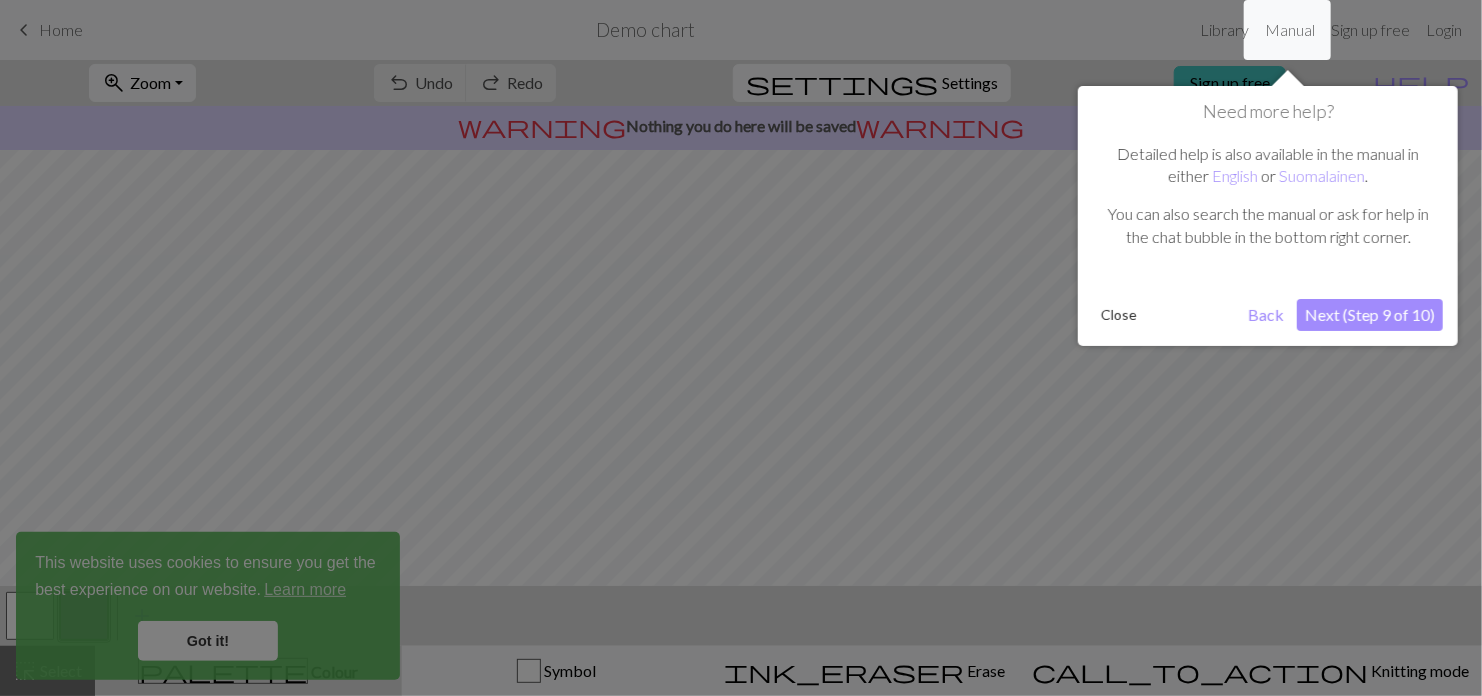 click at bounding box center [741, 348] 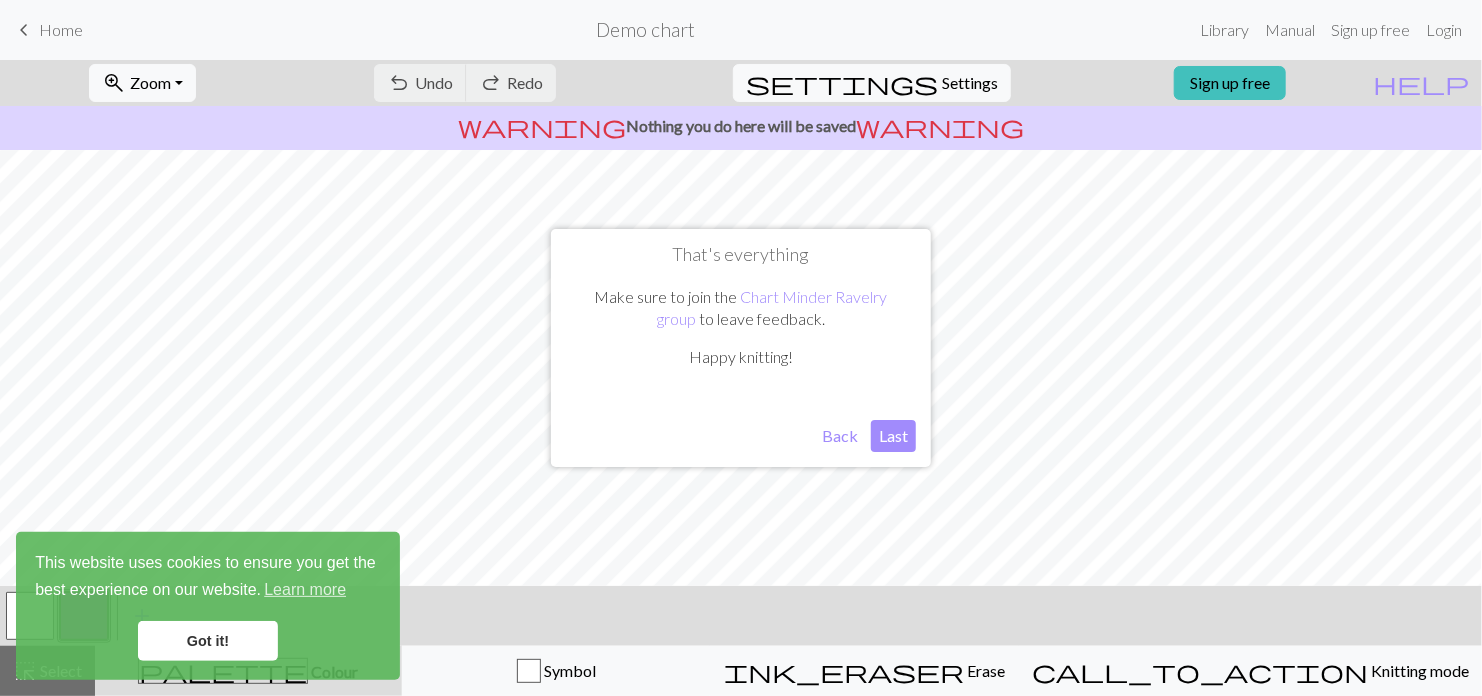 click on "Got it!" at bounding box center (208, 641) 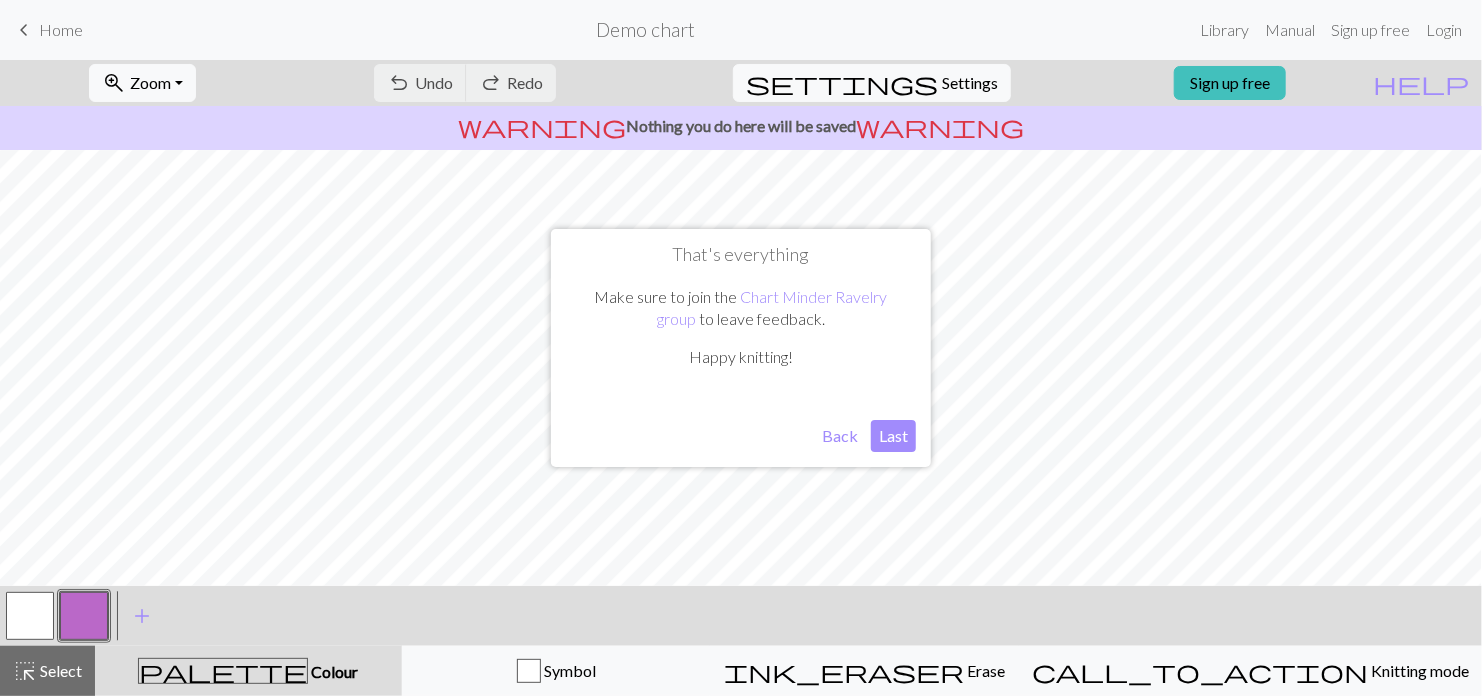 click on "Last" at bounding box center (893, 436) 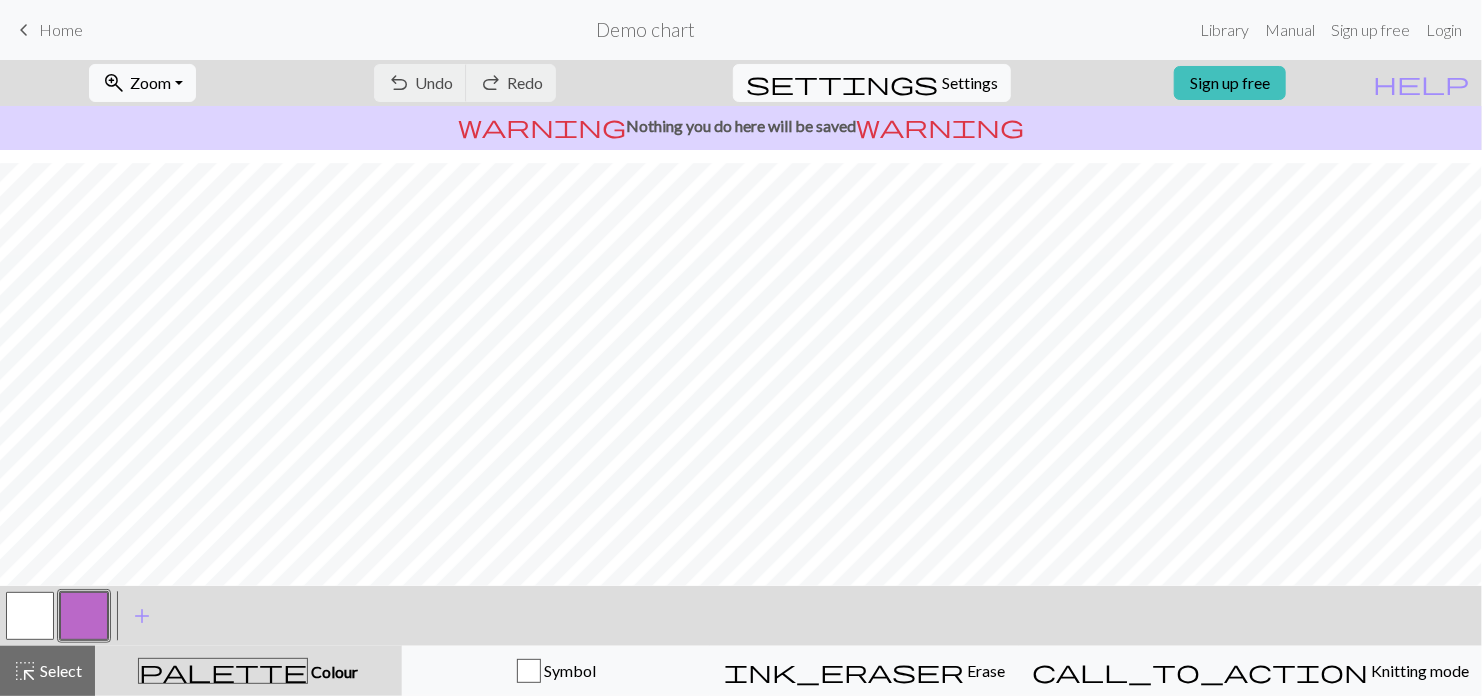 scroll, scrollTop: 308, scrollLeft: 0, axis: vertical 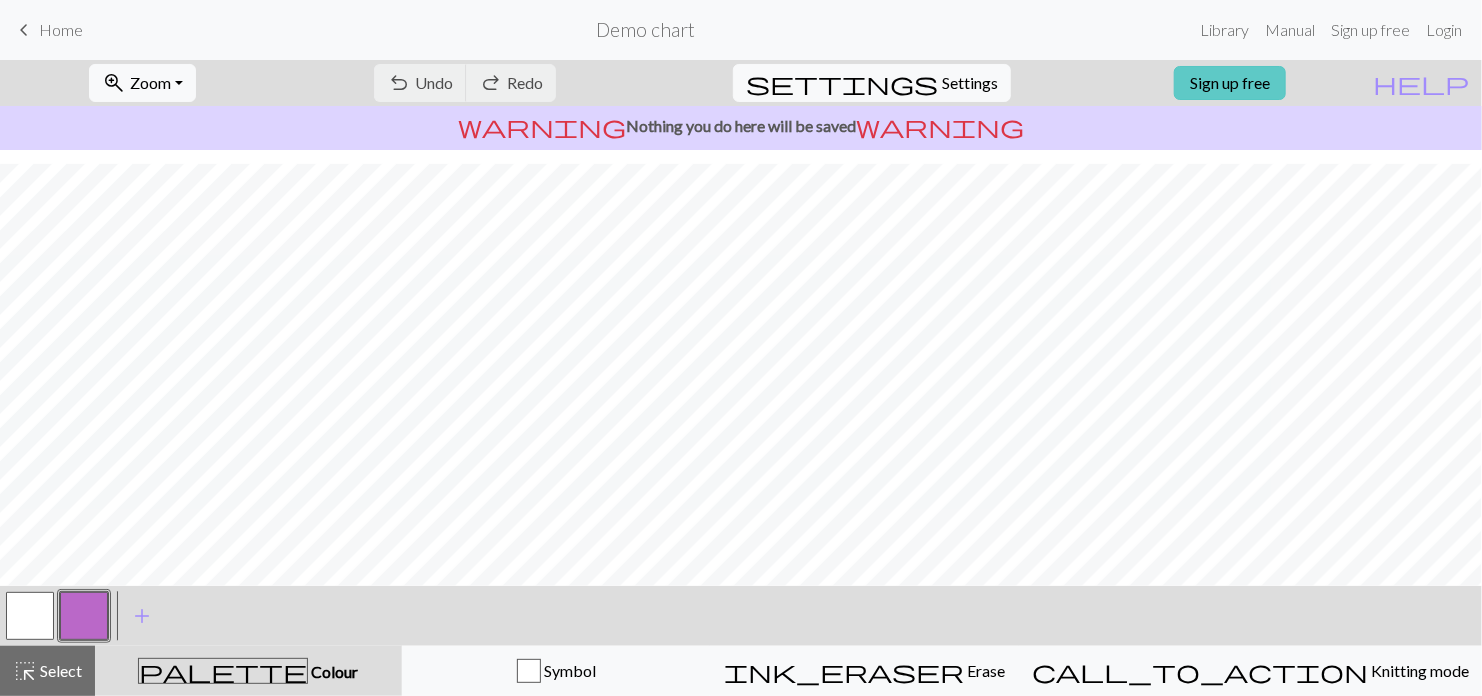 click on "Sign up free" at bounding box center [1230, 83] 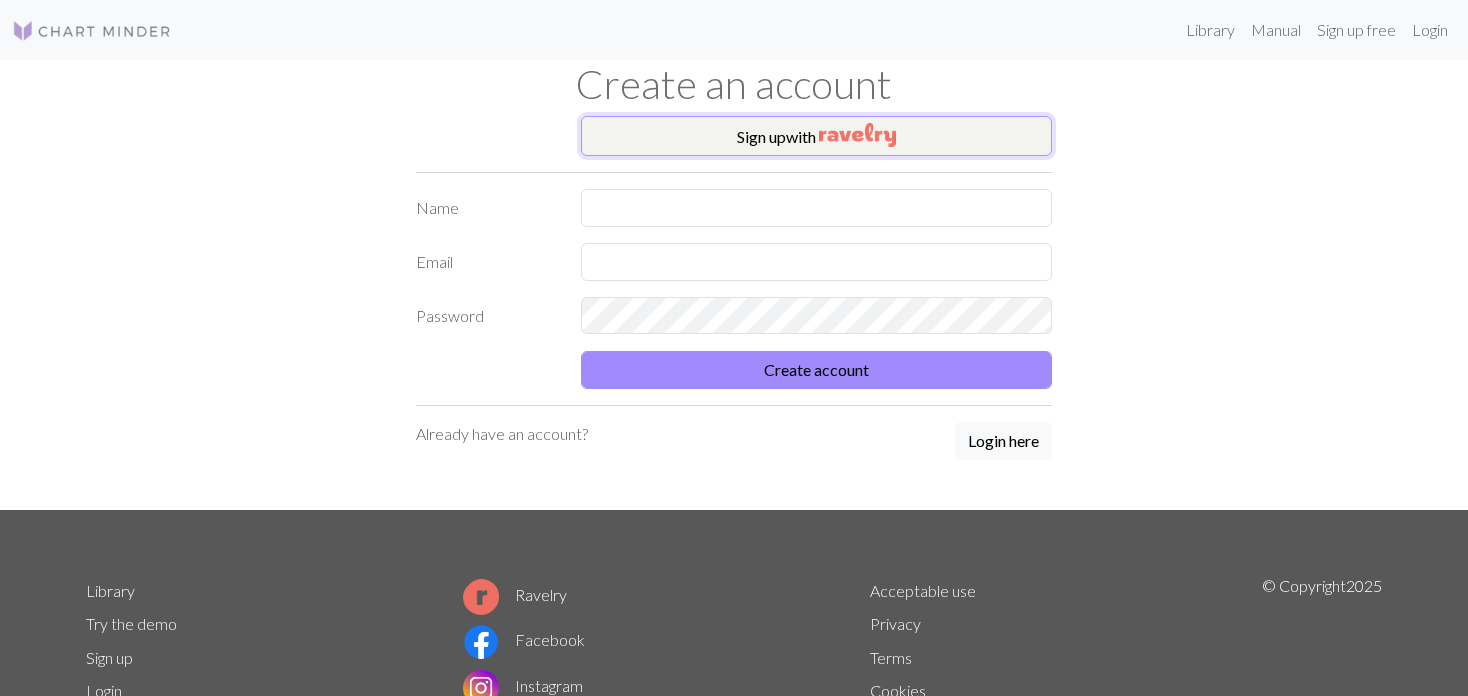 click on "Sign up  with" at bounding box center [816, 136] 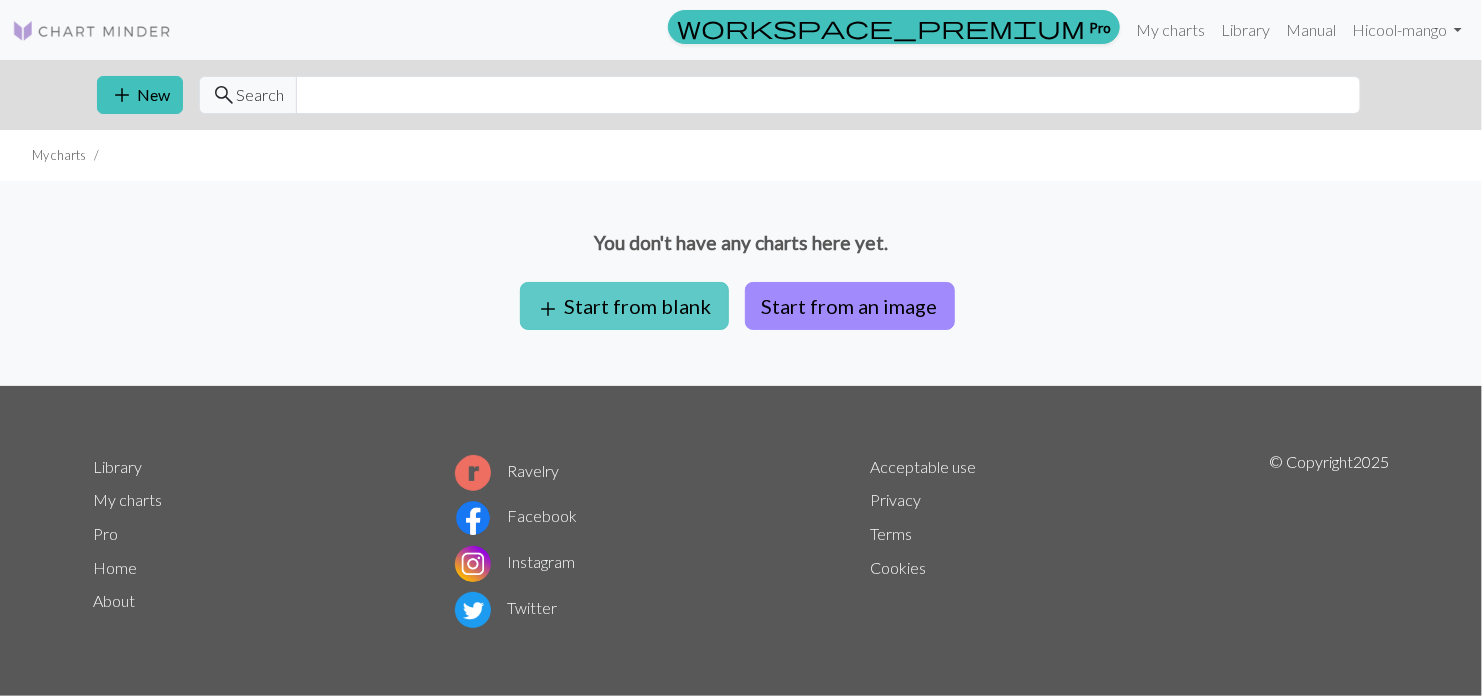 click on "add   Start from blank" at bounding box center [624, 306] 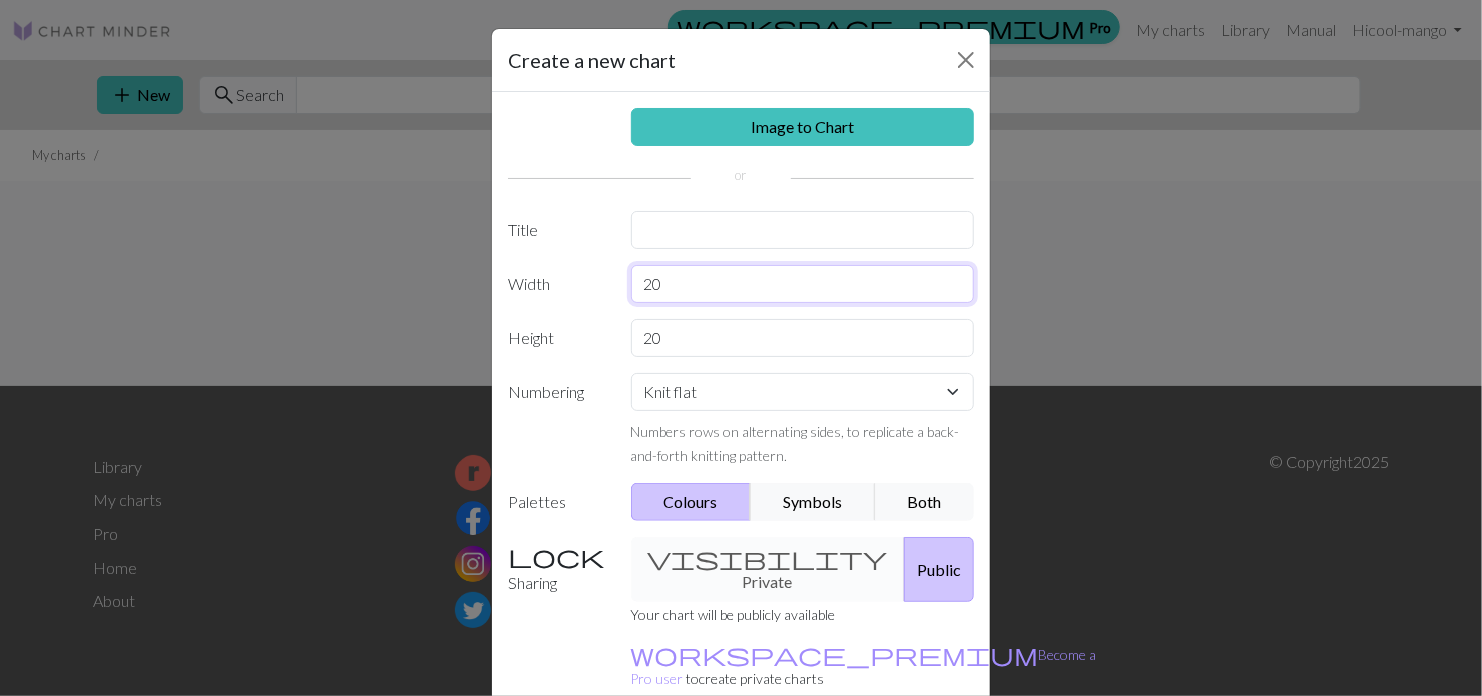 click on "20" at bounding box center [803, 284] 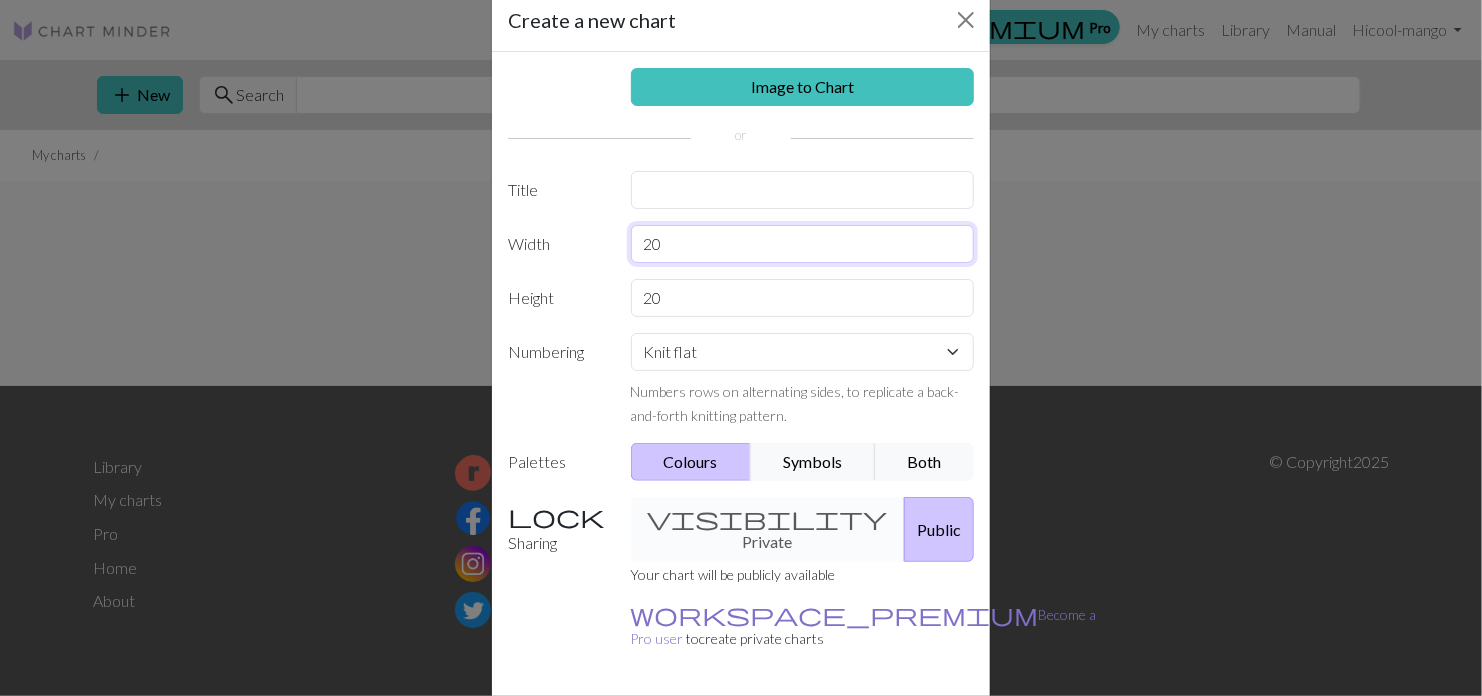 scroll, scrollTop: 0, scrollLeft: 0, axis: both 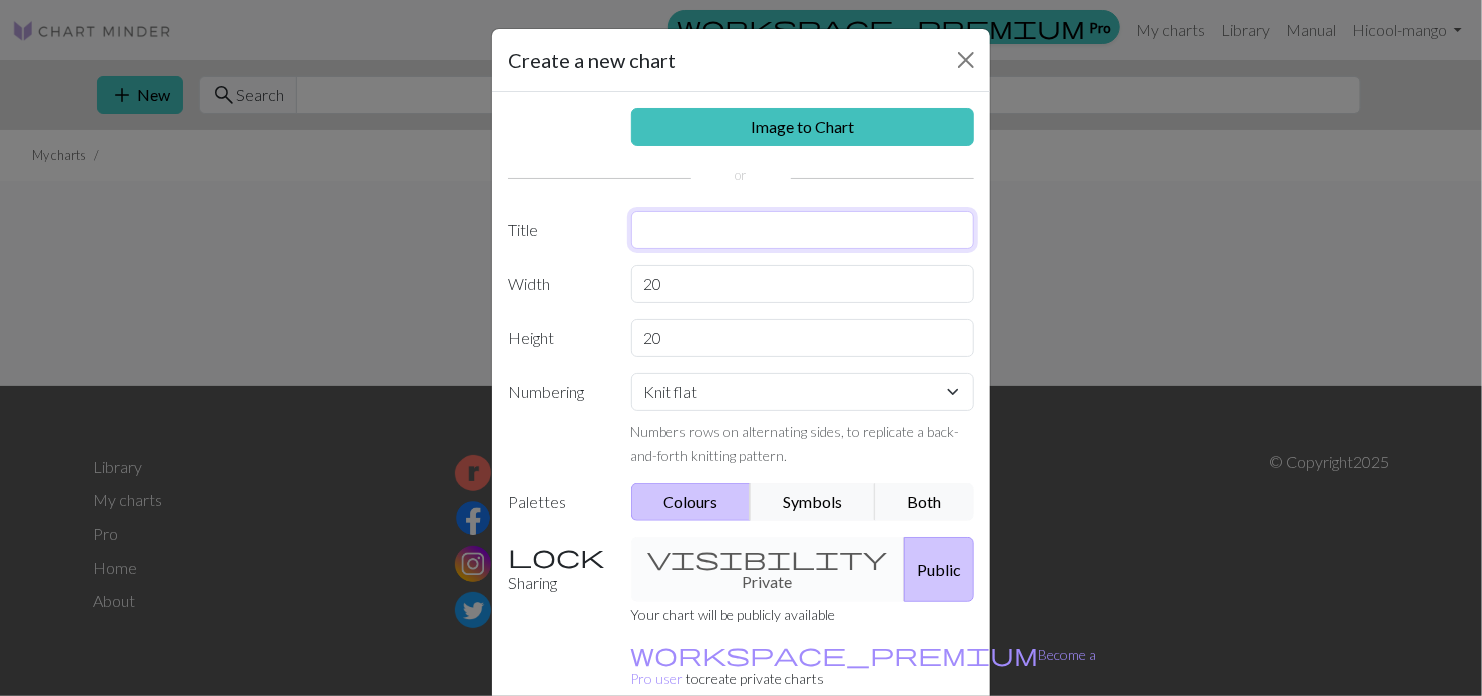 click at bounding box center (803, 230) 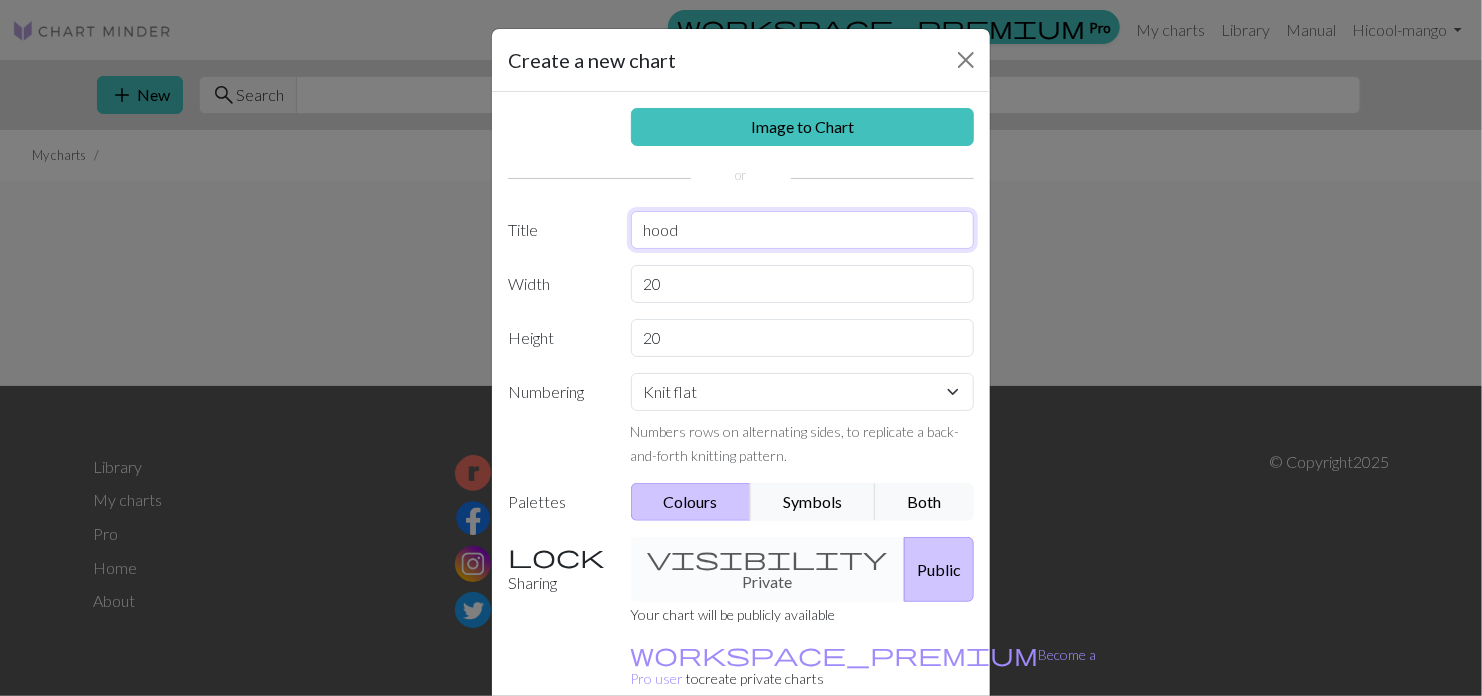 type on "hood" 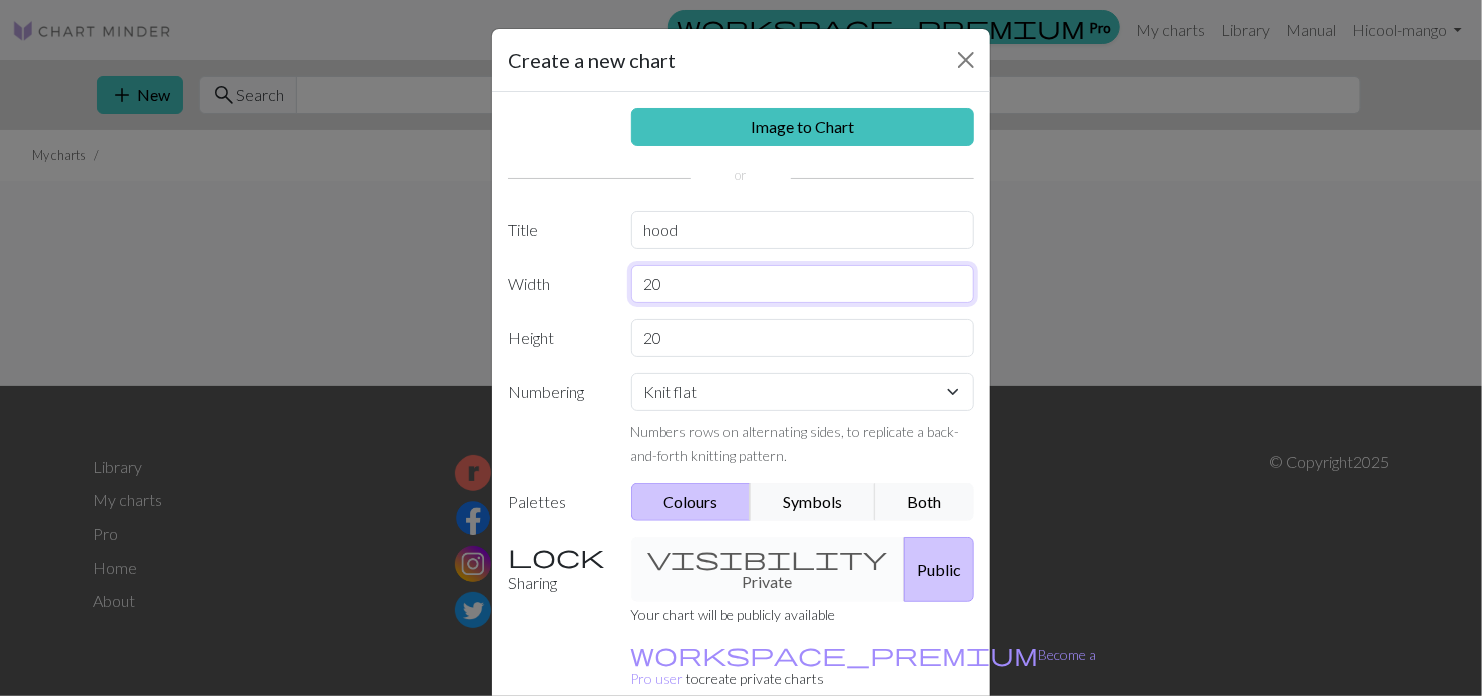 click on "20" at bounding box center (803, 284) 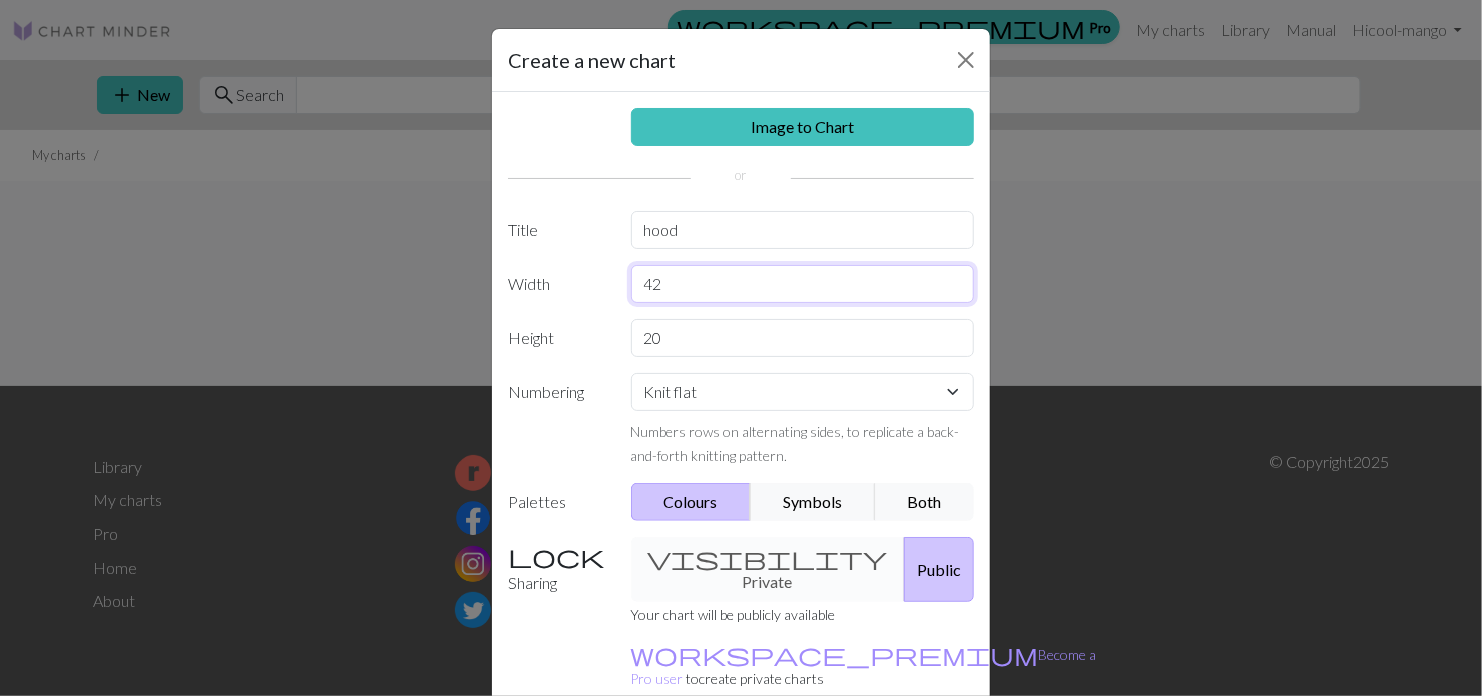 type on "42" 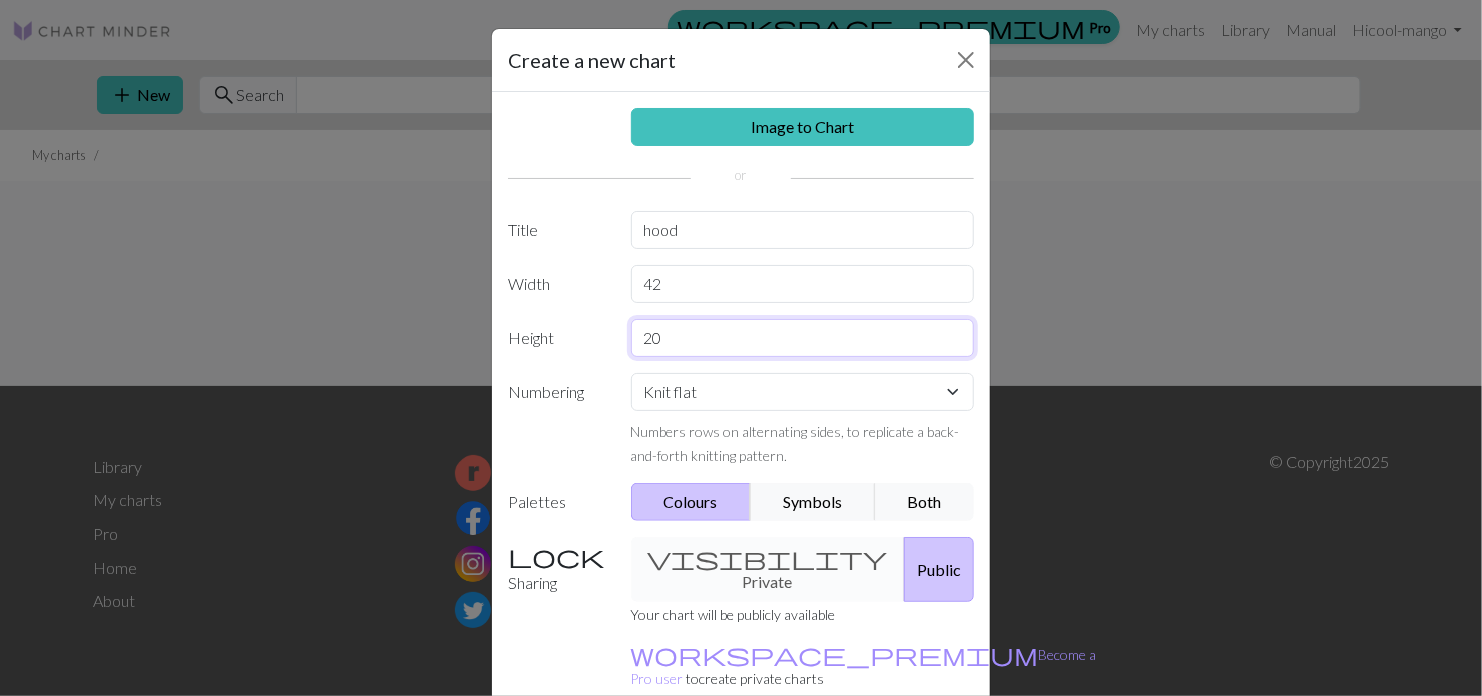 click on "20" at bounding box center [803, 338] 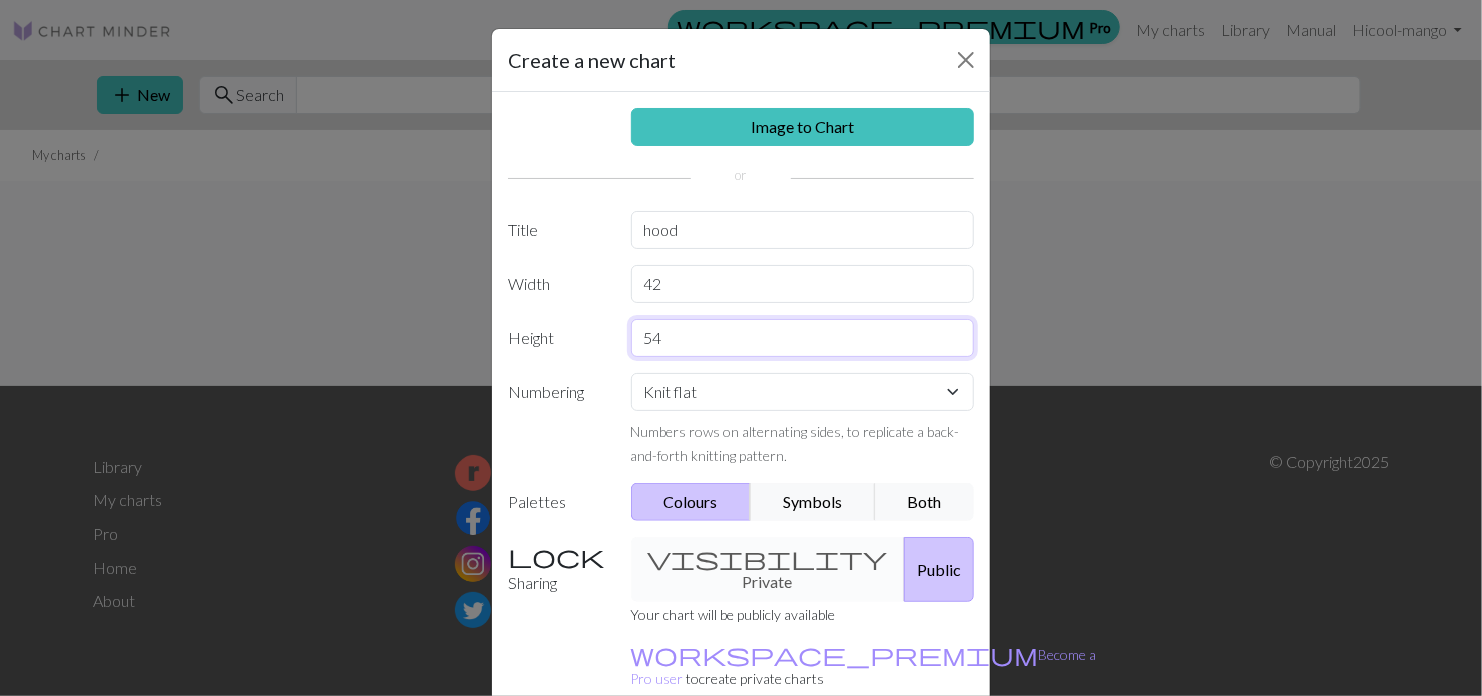 type on "54" 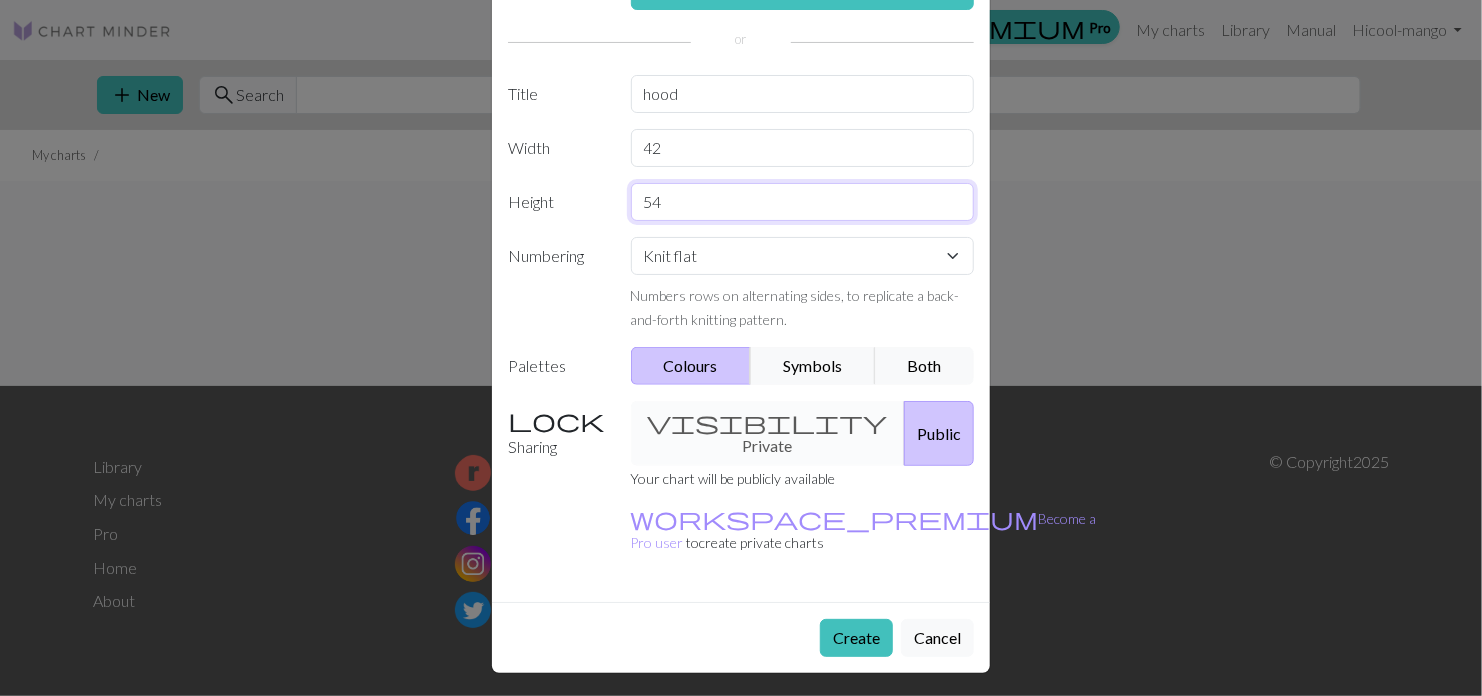 scroll, scrollTop: 140, scrollLeft: 0, axis: vertical 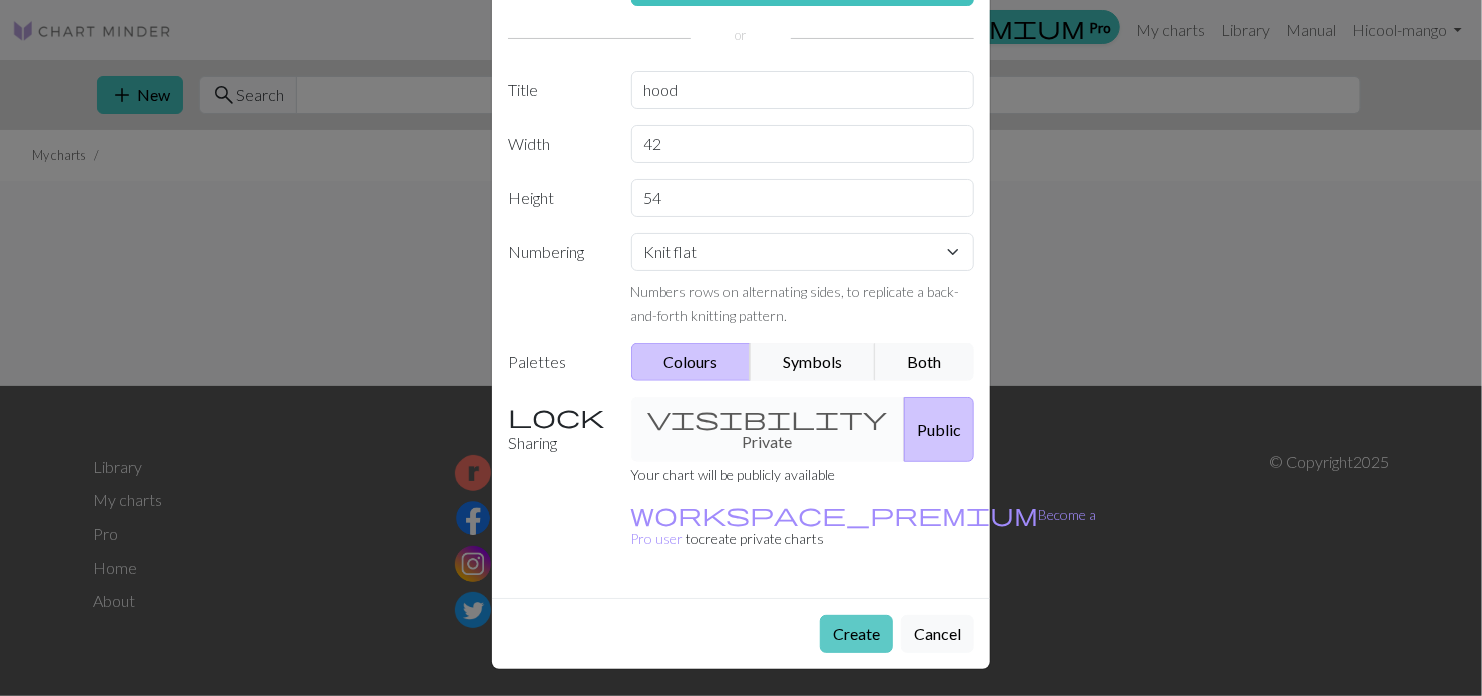 click on "Create" at bounding box center (856, 634) 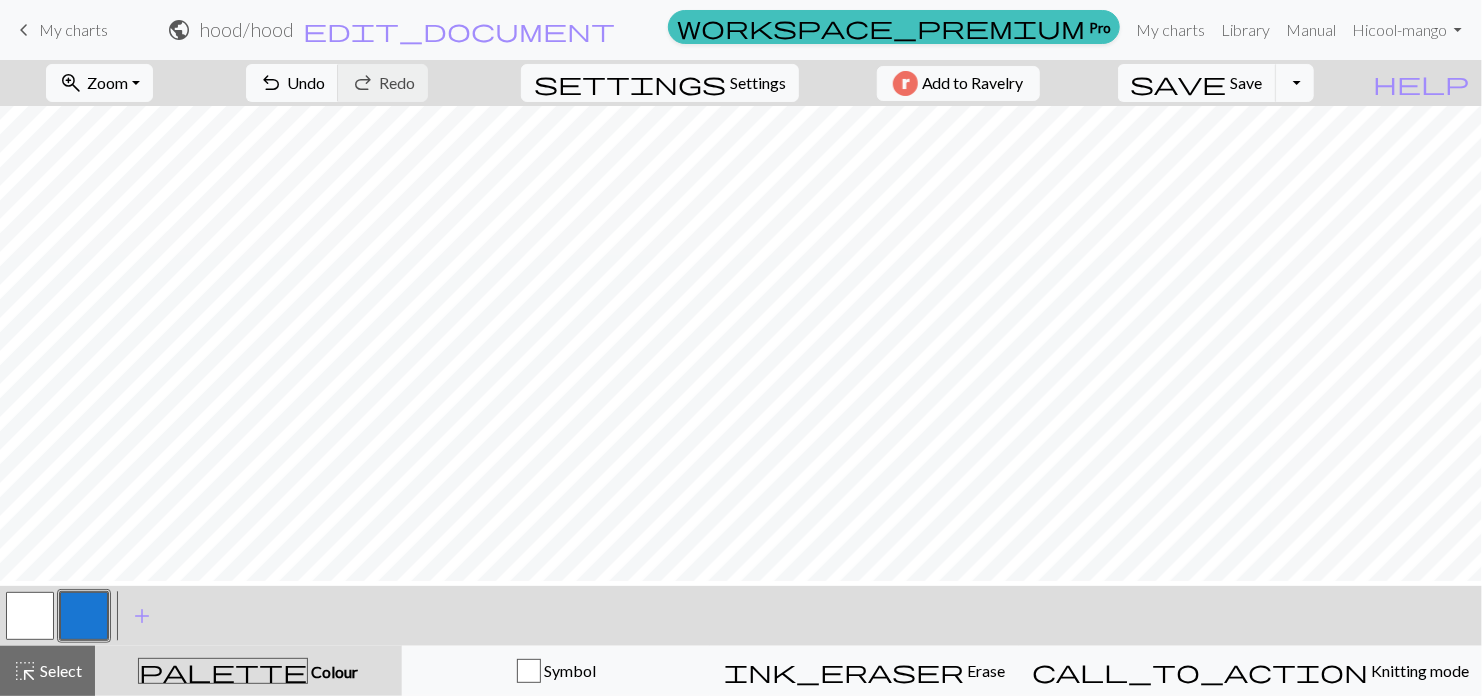 scroll, scrollTop: 0, scrollLeft: 0, axis: both 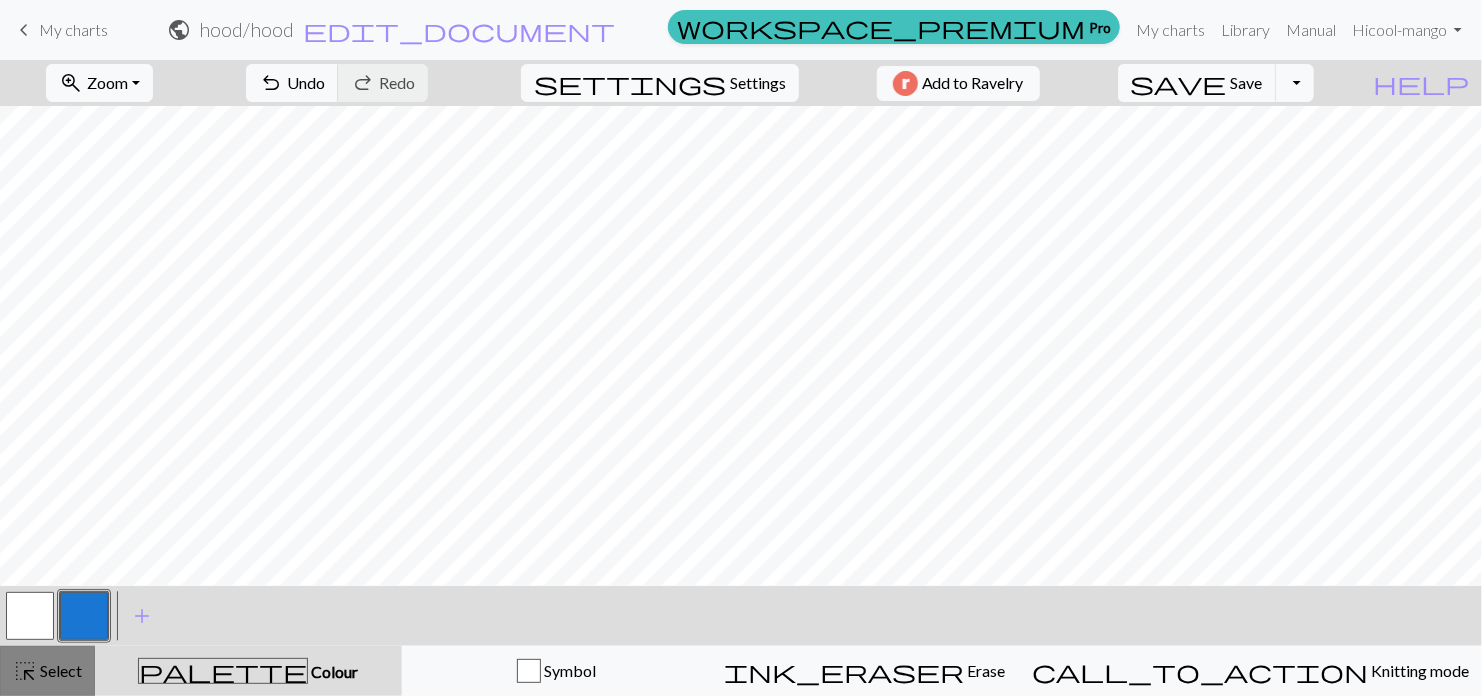 click on "Select" at bounding box center [59, 670] 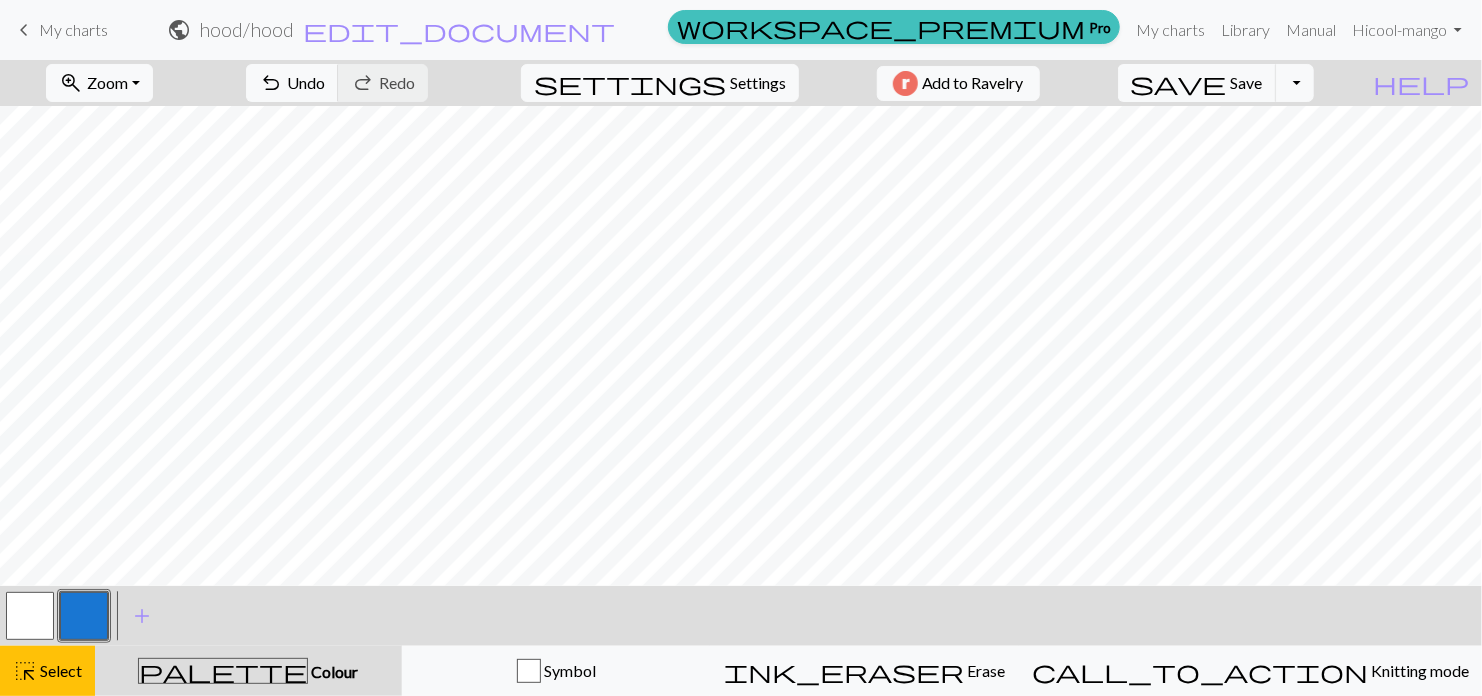 click on "palette" at bounding box center [223, 671] 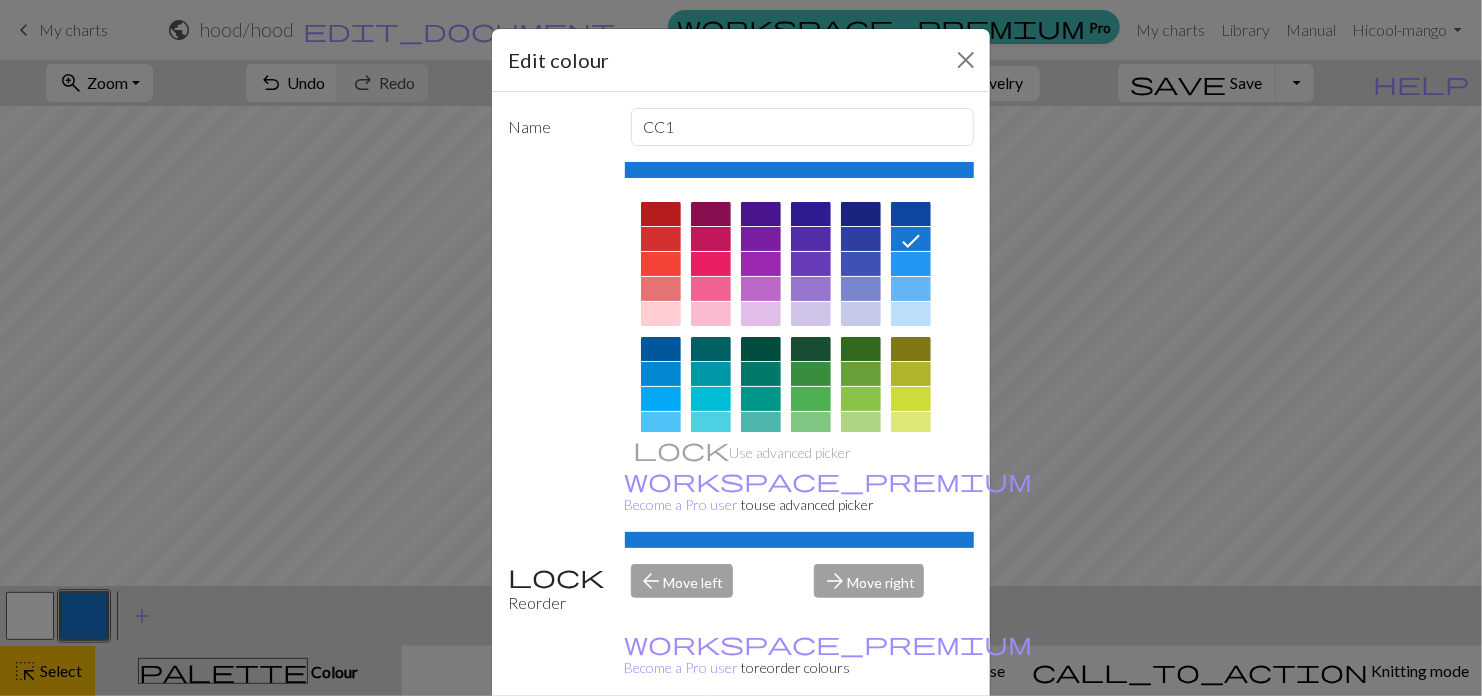 click on "Edit colour Name CC1 Use advanced picker workspace_premium Become a Pro user   to  use advanced picker Reorder arrow_back Move left arrow_forward Move right workspace_premium Become a Pro user   to  reorder colours Delete Done Cancel" at bounding box center (741, 348) 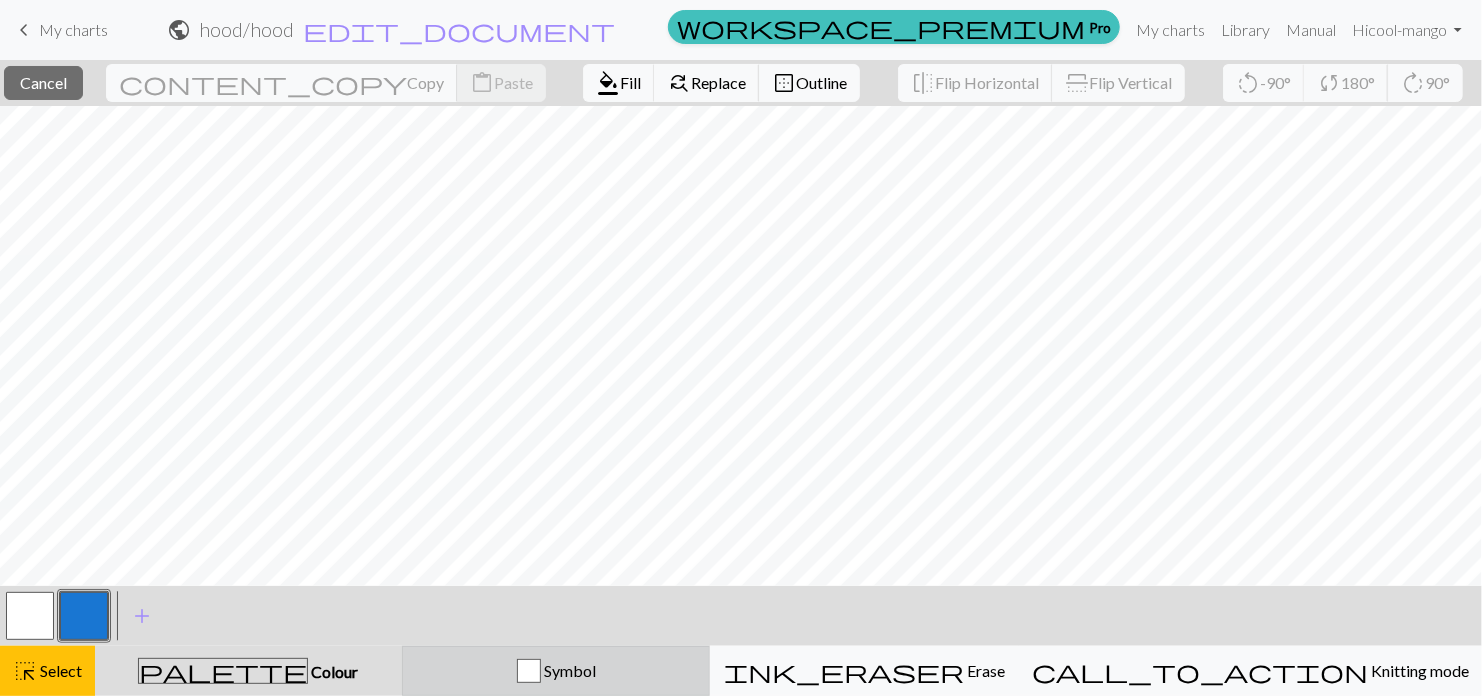 click on "Symbol" at bounding box center [556, 671] 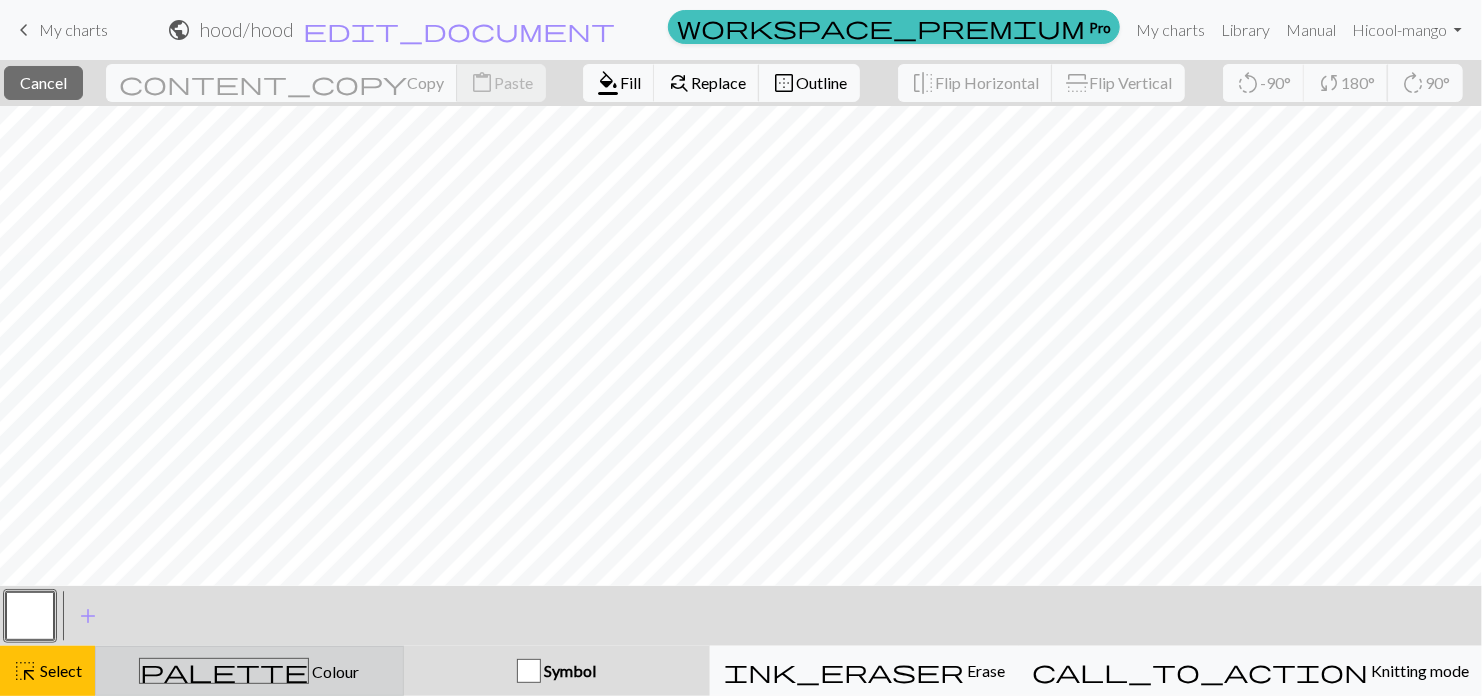 click on "Colour" at bounding box center [334, 671] 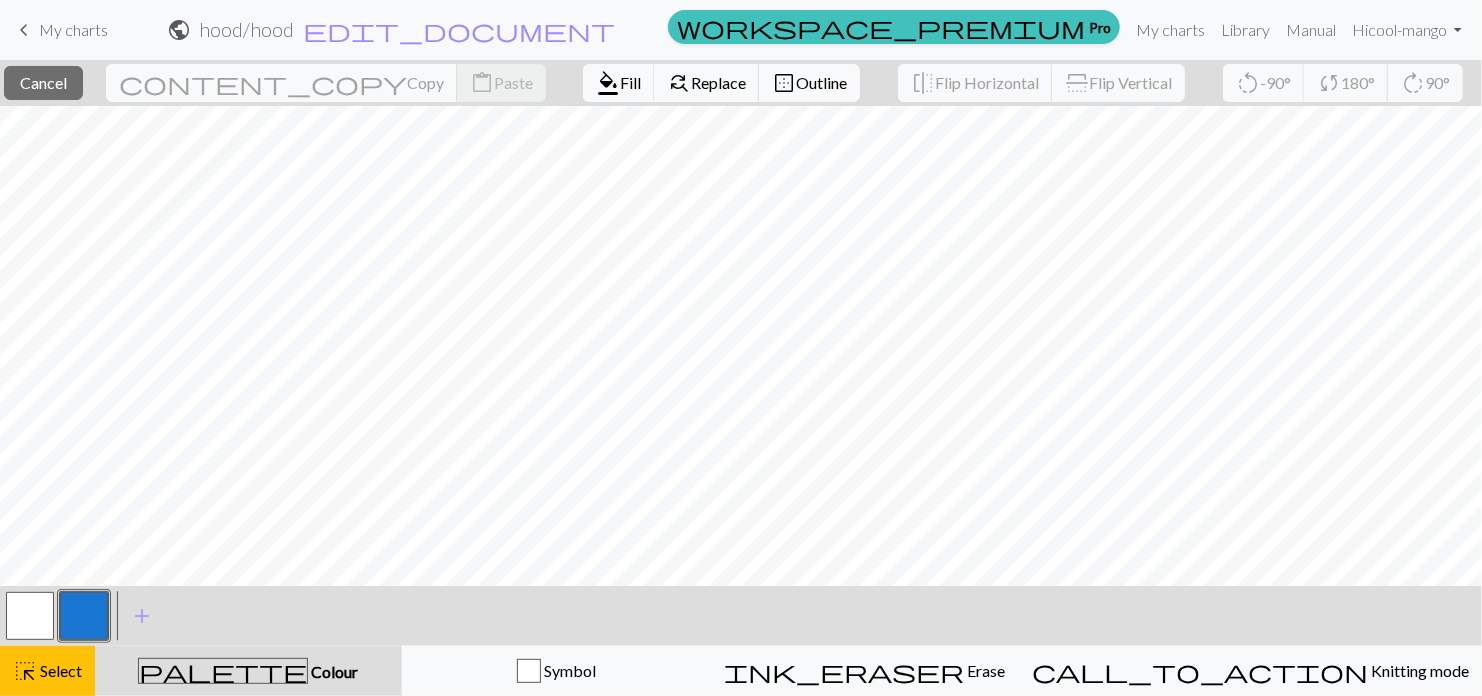 click at bounding box center (84, 616) 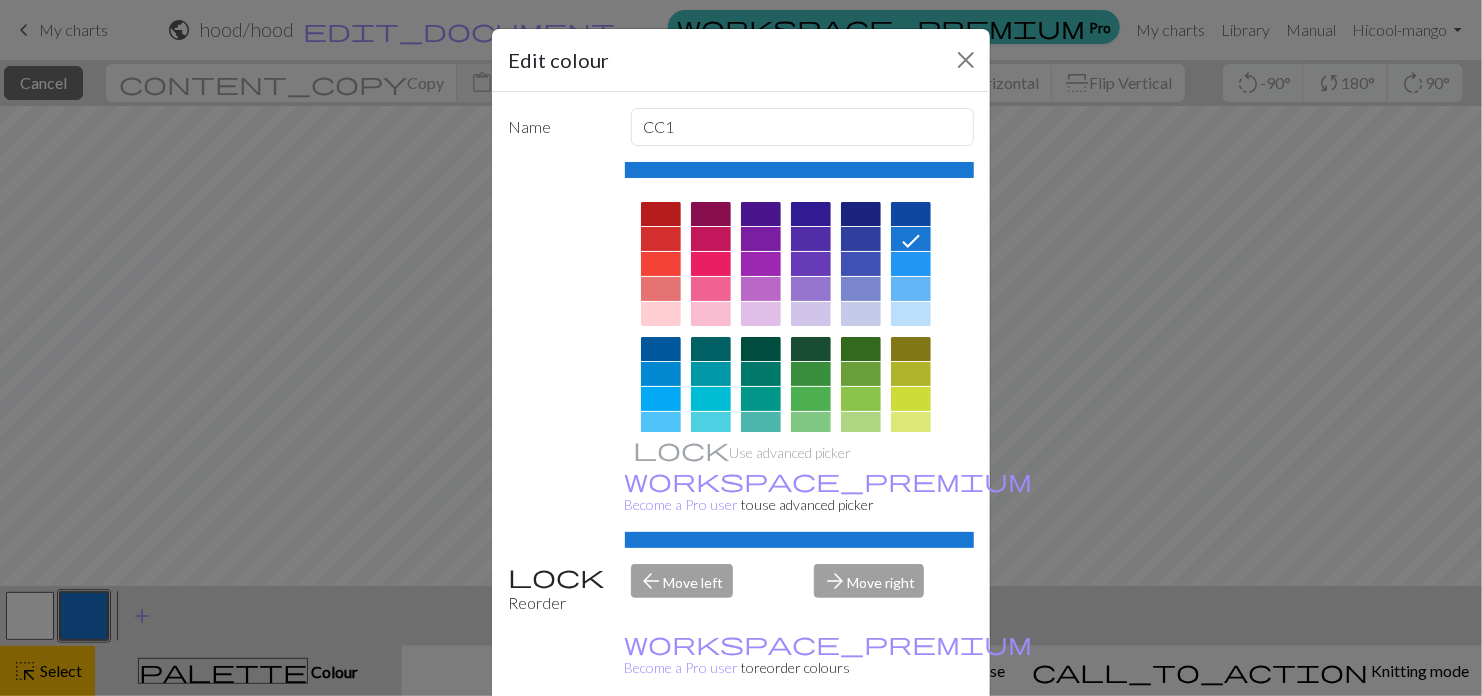 click on "Edit colour Name CC1 Use advanced picker workspace_premium Become a Pro user   to  use advanced picker Reorder arrow_back Move left arrow_forward Move right workspace_premium Become a Pro user   to  reorder colours Delete Done Cancel" at bounding box center (741, 348) 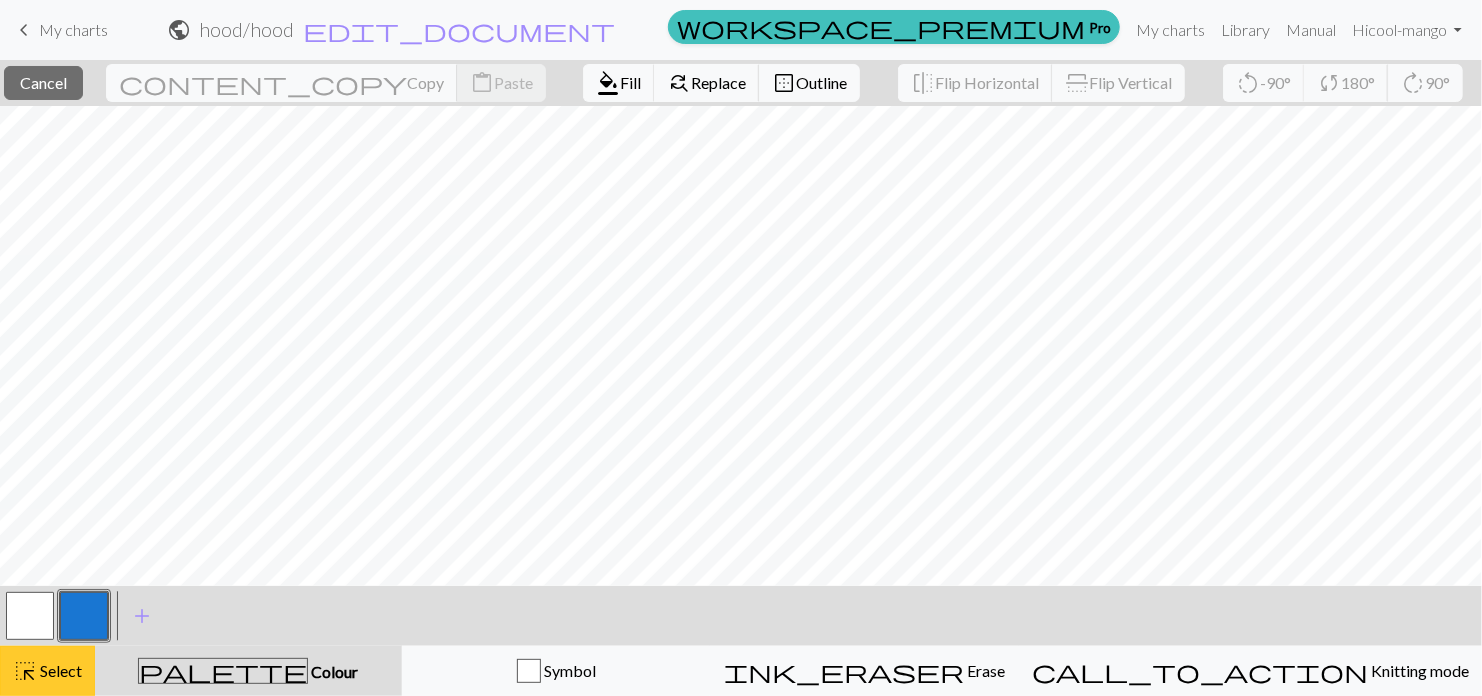 click on "Select" at bounding box center [59, 670] 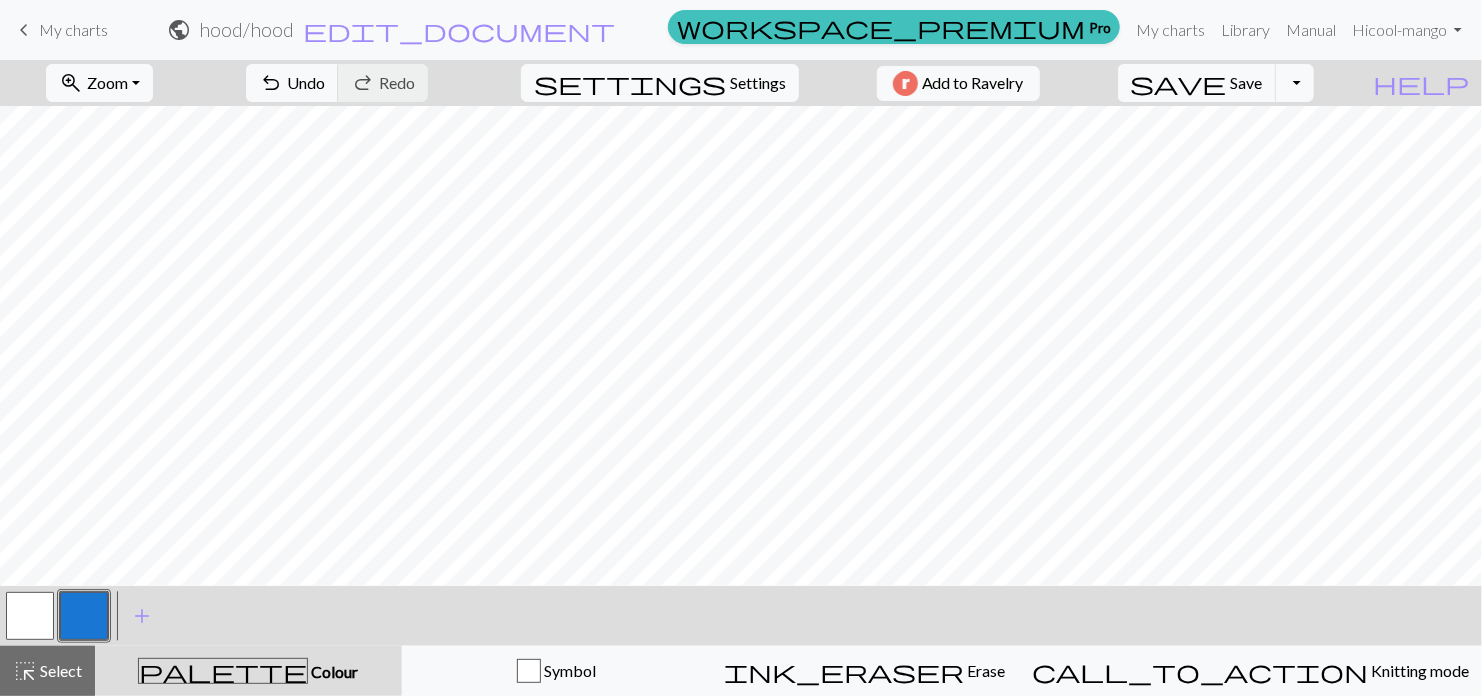 click at bounding box center [30, 616] 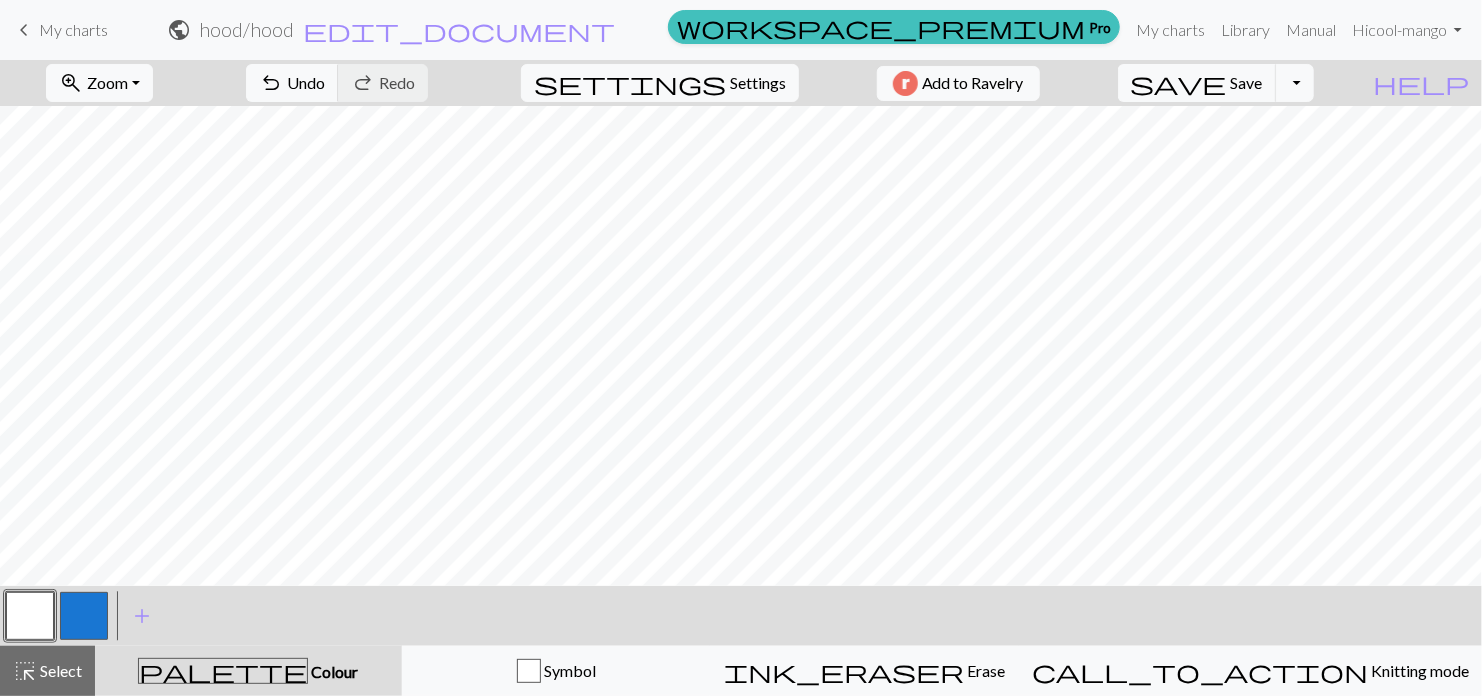 click at bounding box center [84, 616] 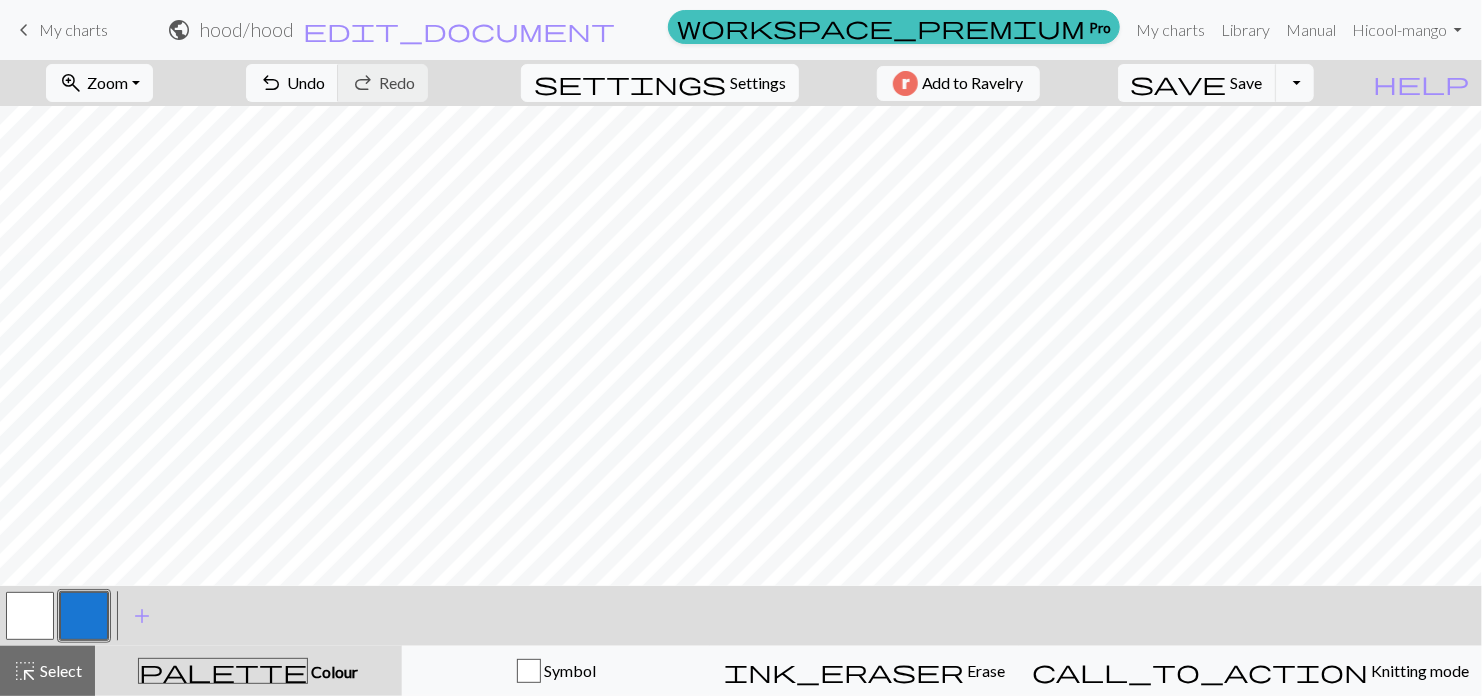 click on "settings" at bounding box center (630, 83) 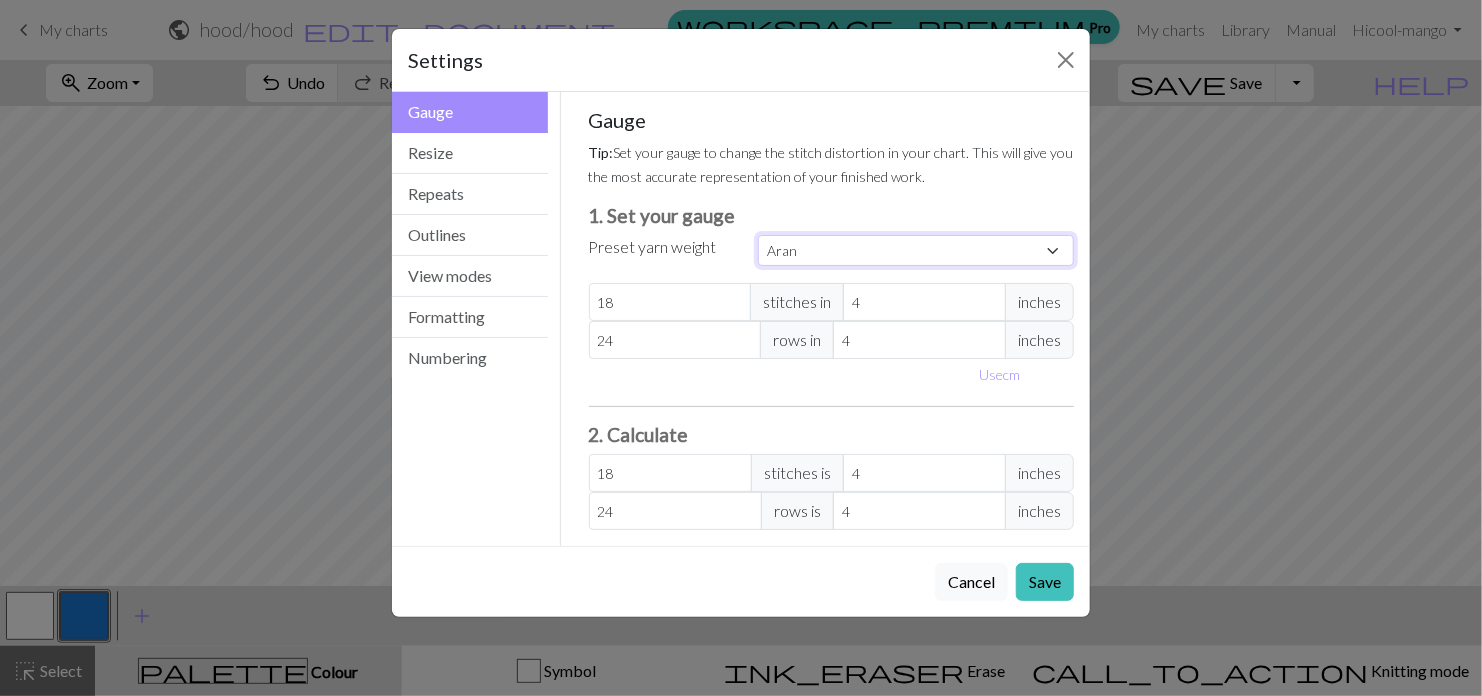 click on "Custom Square Lace Light Fingering Fingering Sport Double knit Worsted Aran Bulky Super Bulky" at bounding box center (916, 250) 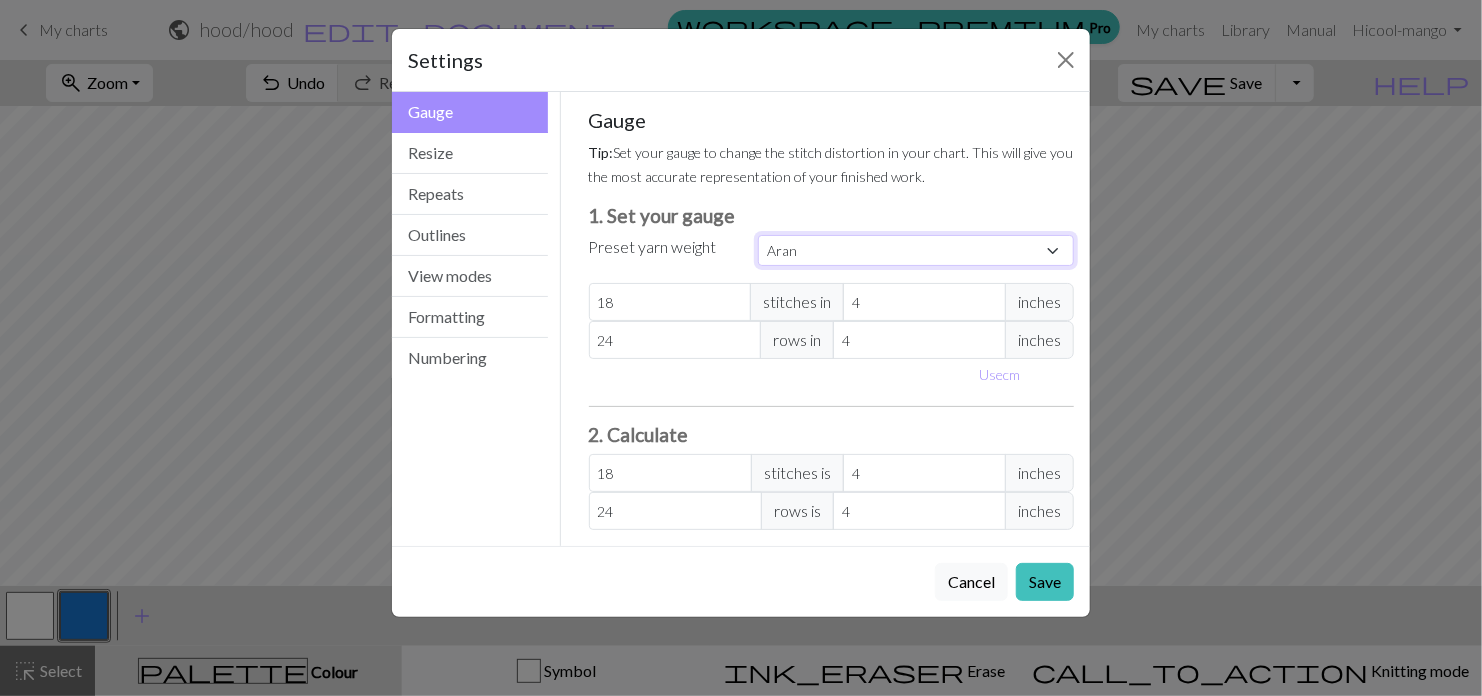 select on "bulky" 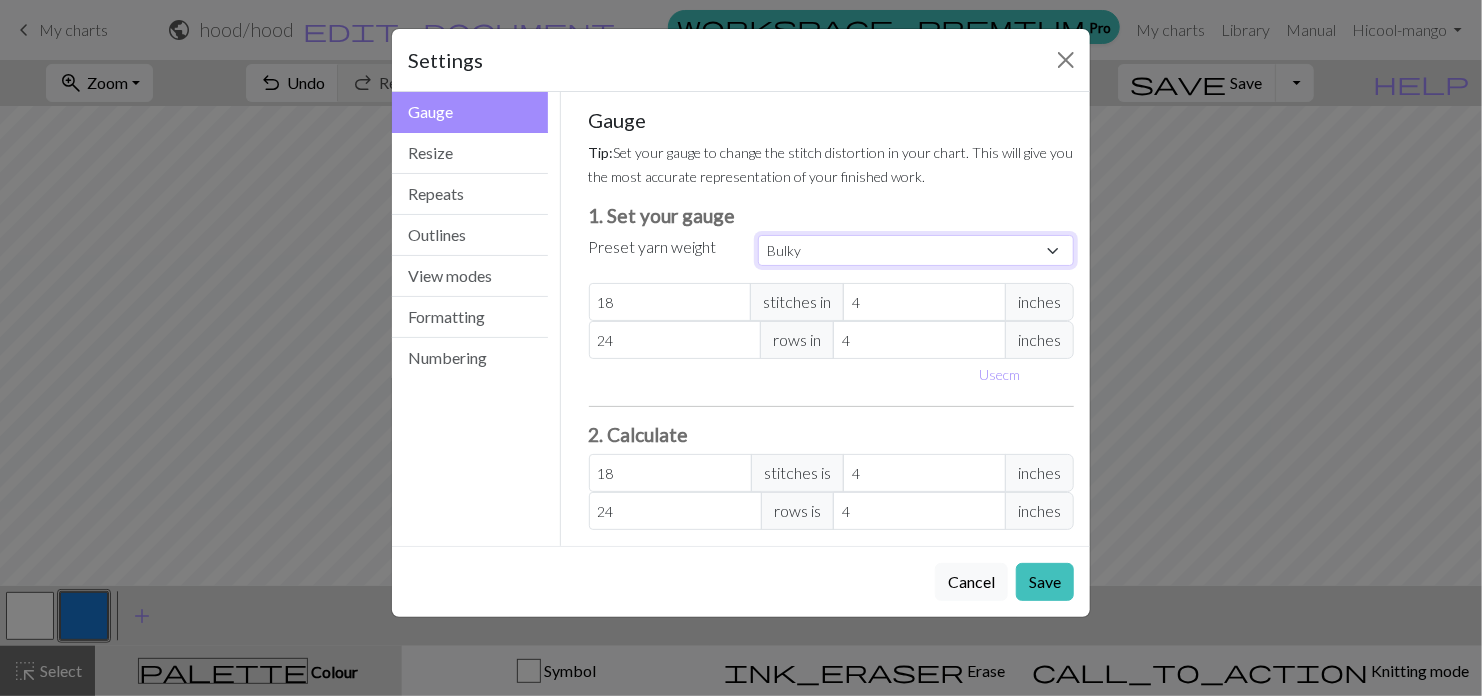 click on "Custom Square Lace Light Fingering Fingering Sport Double knit Worsted Aran Bulky Super Bulky" at bounding box center [916, 250] 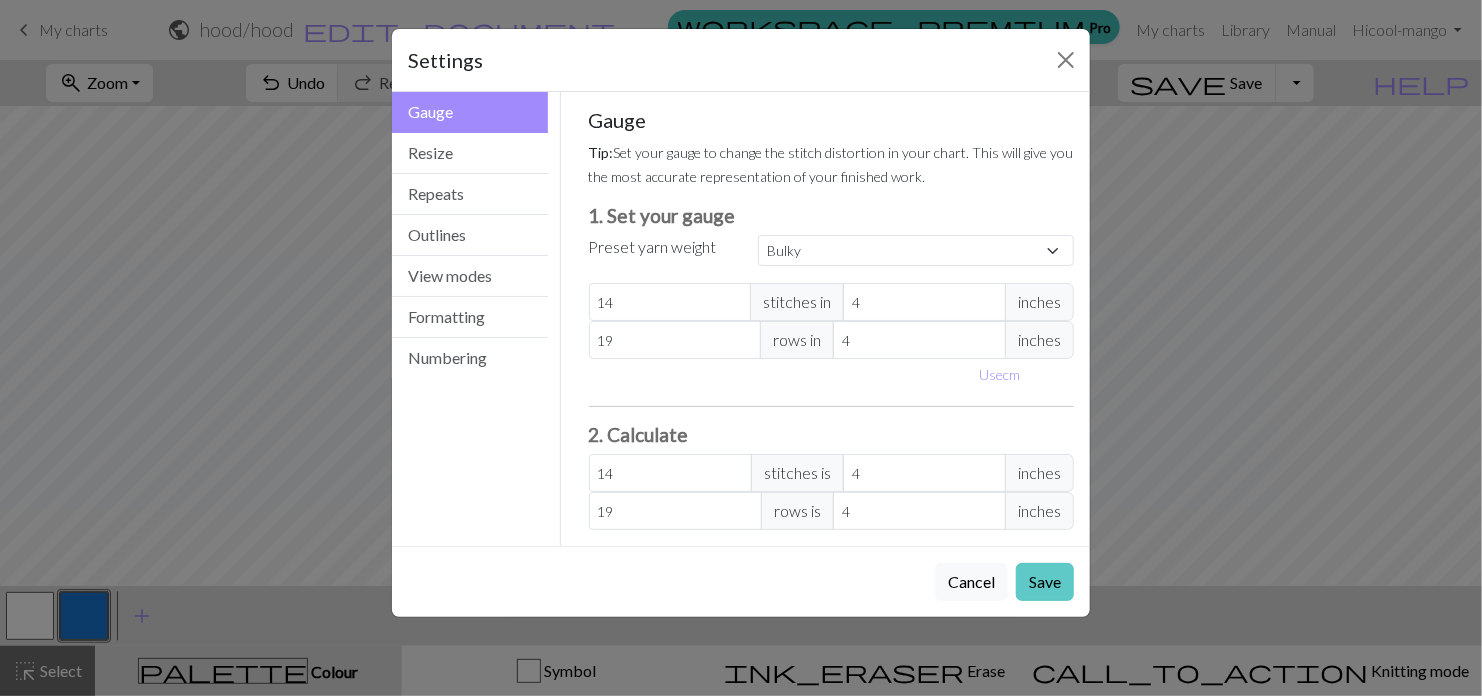 click on "Save" at bounding box center [1045, 582] 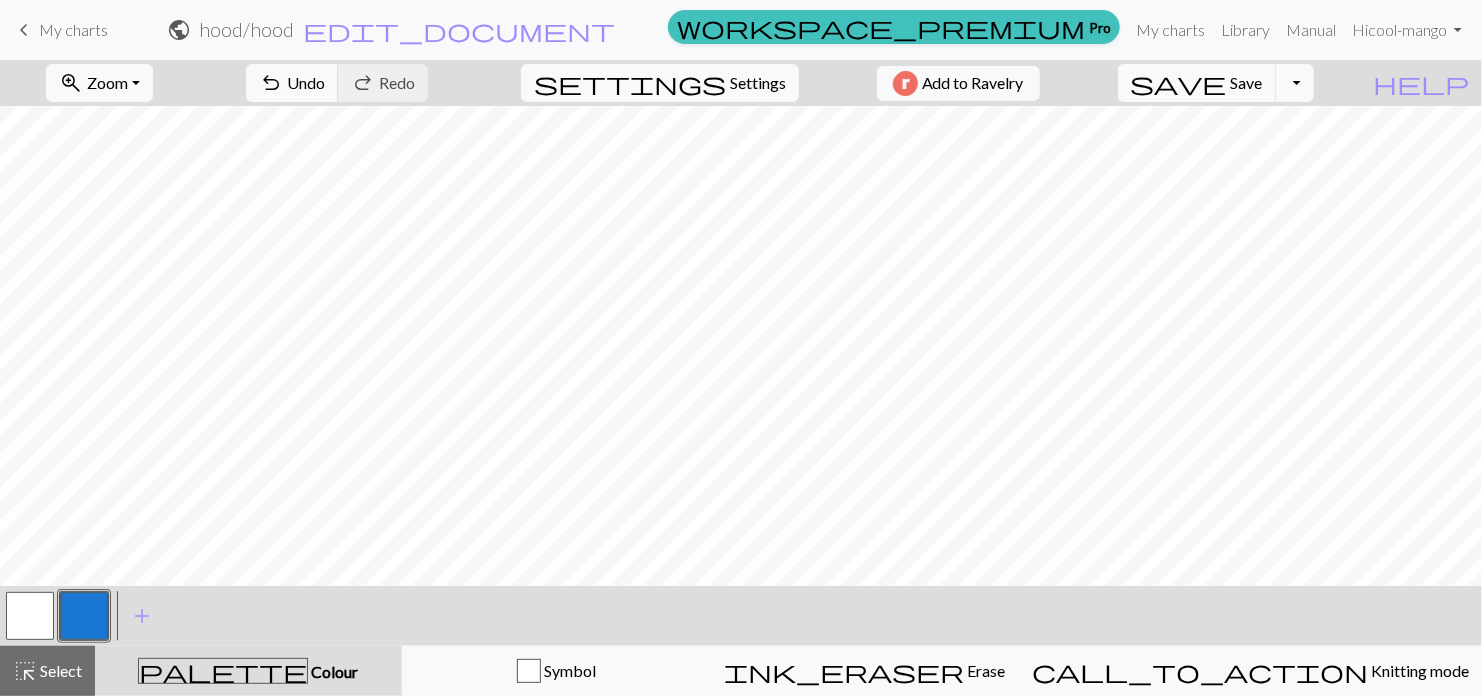 click at bounding box center [30, 616] 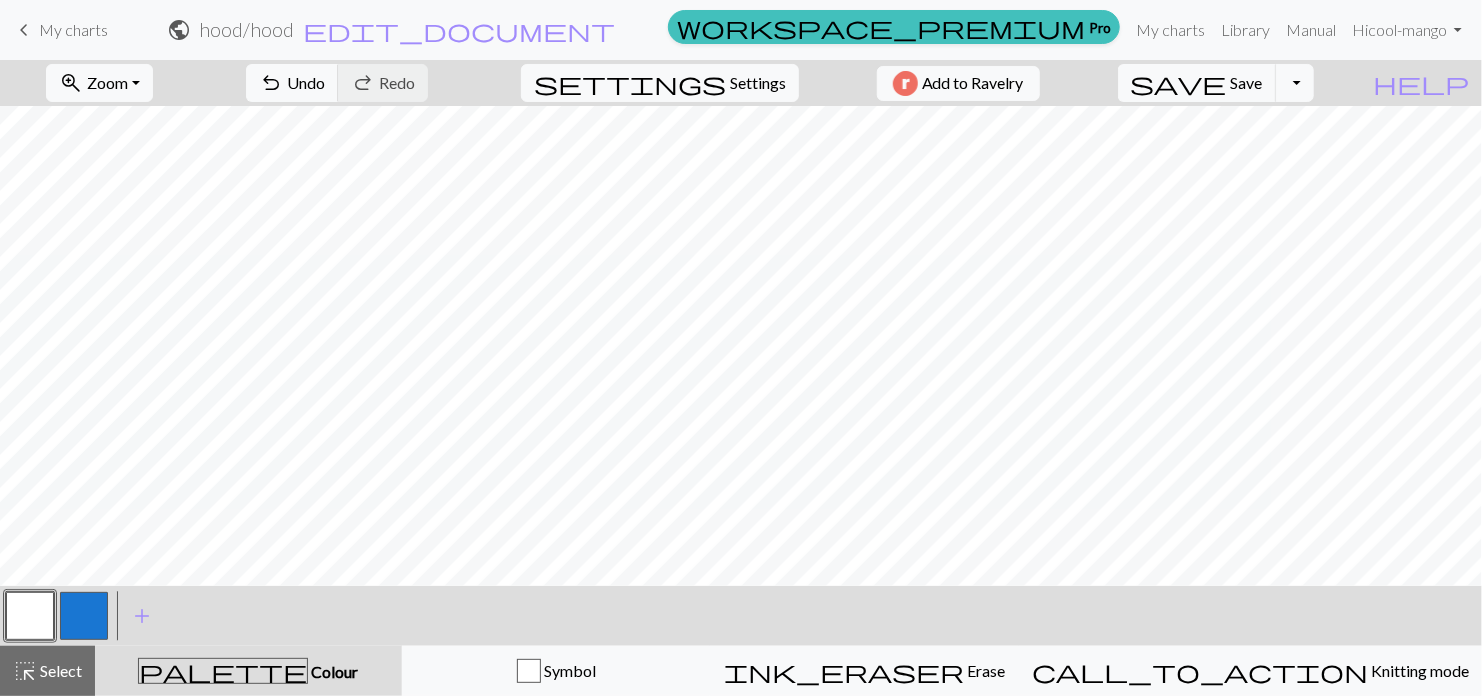 click at bounding box center (30, 616) 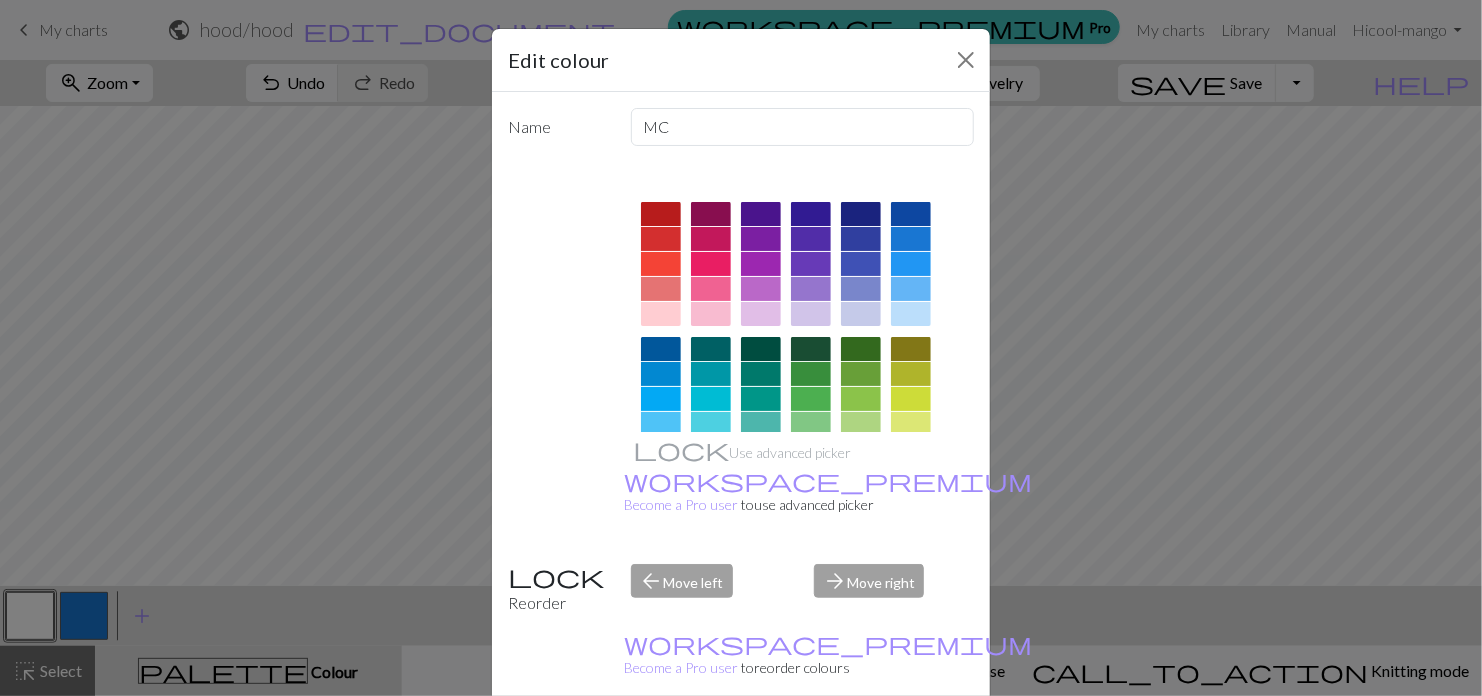 click on "Edit colour Name MC Use advanced picker workspace_premium Become a Pro user   to  use advanced picker Reorder arrow_back Move left arrow_forward Move right workspace_premium Become a Pro user   to  reorder colours Delete Done Cancel" at bounding box center (741, 348) 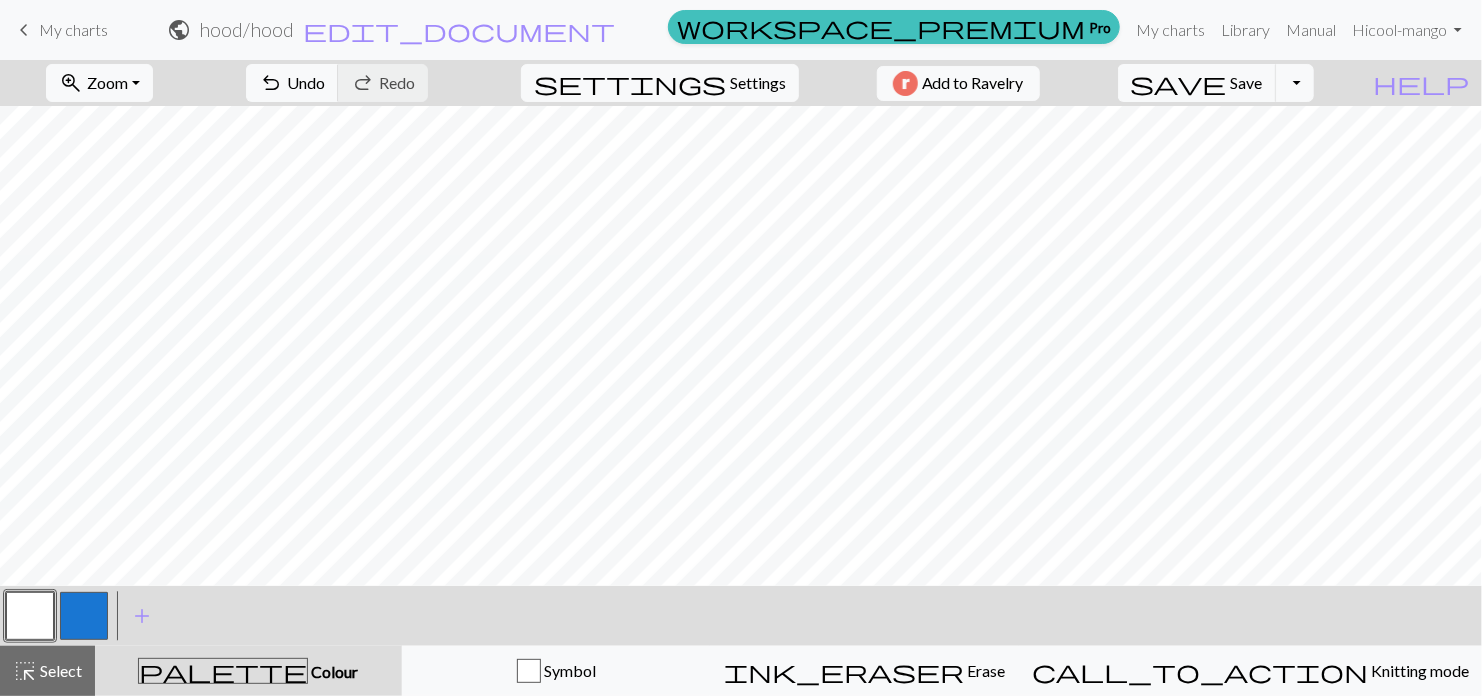 click at bounding box center (84, 616) 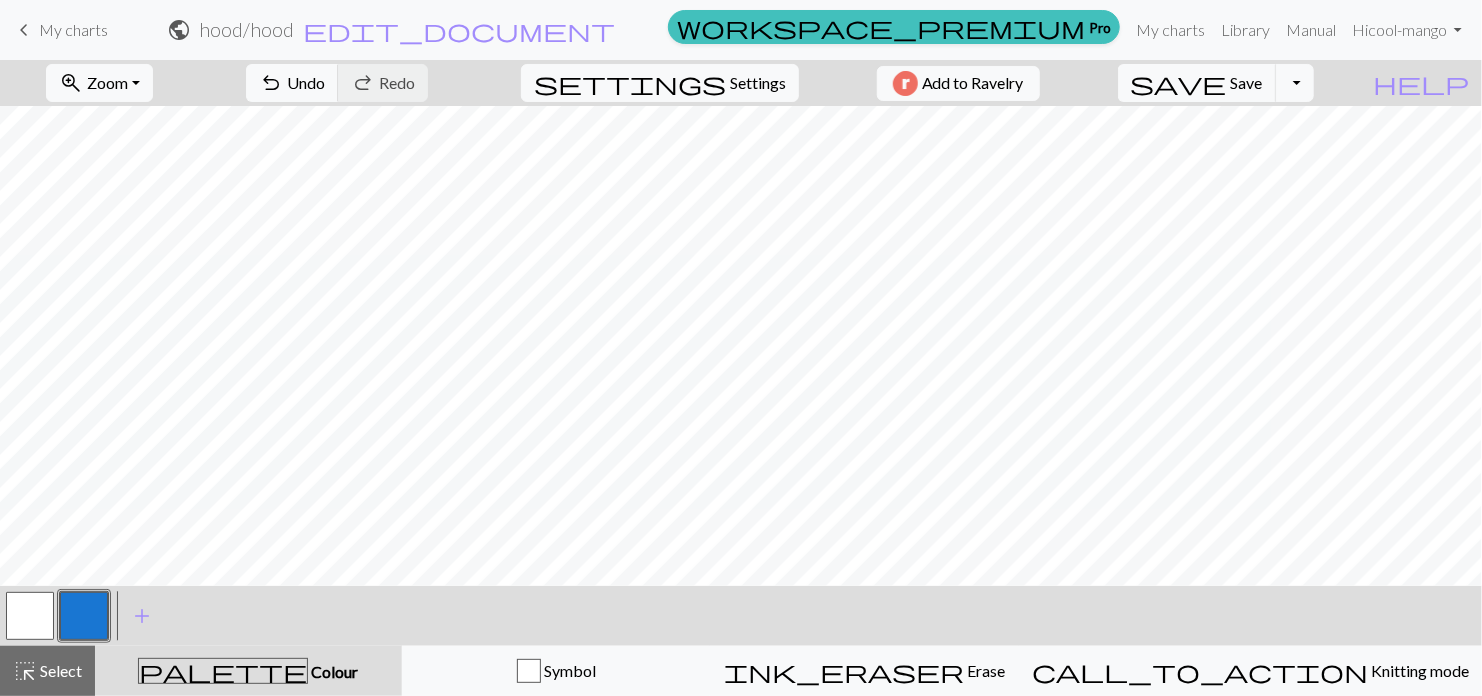 click at bounding box center (30, 616) 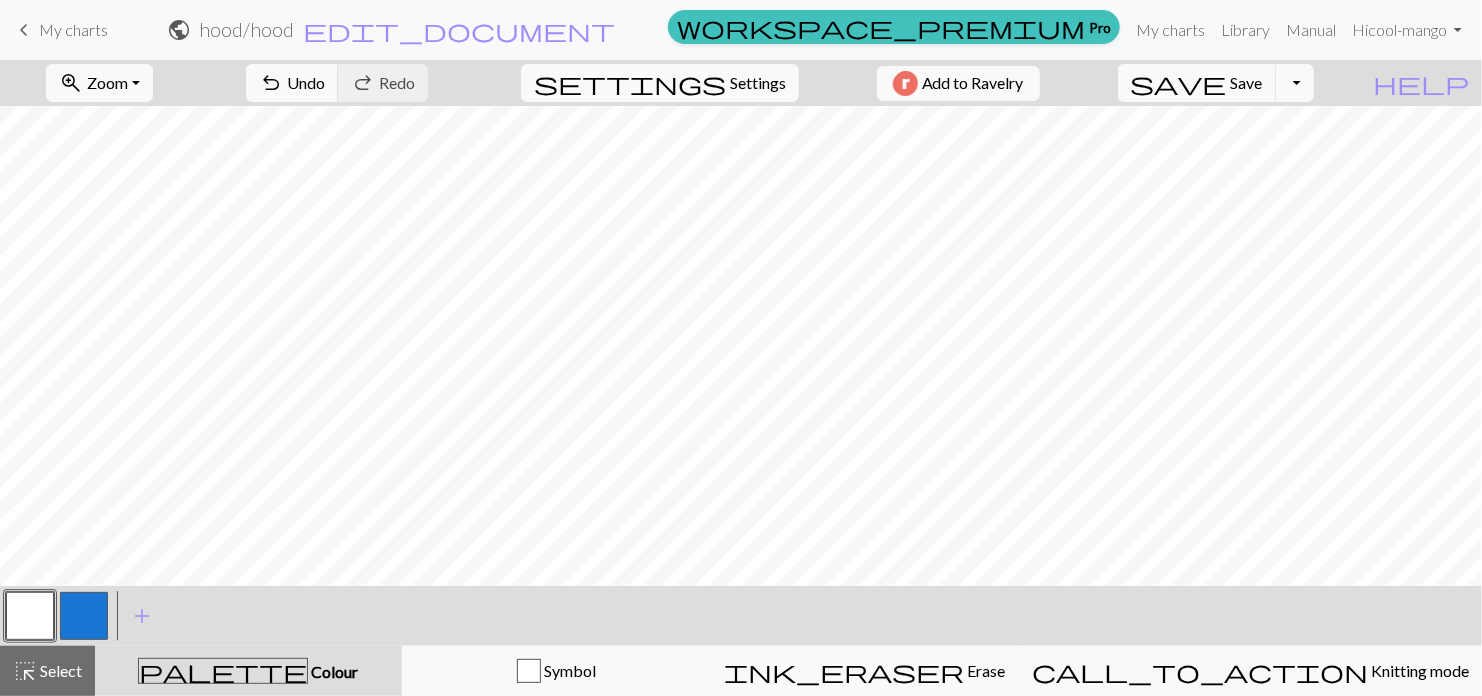 click at bounding box center (84, 616) 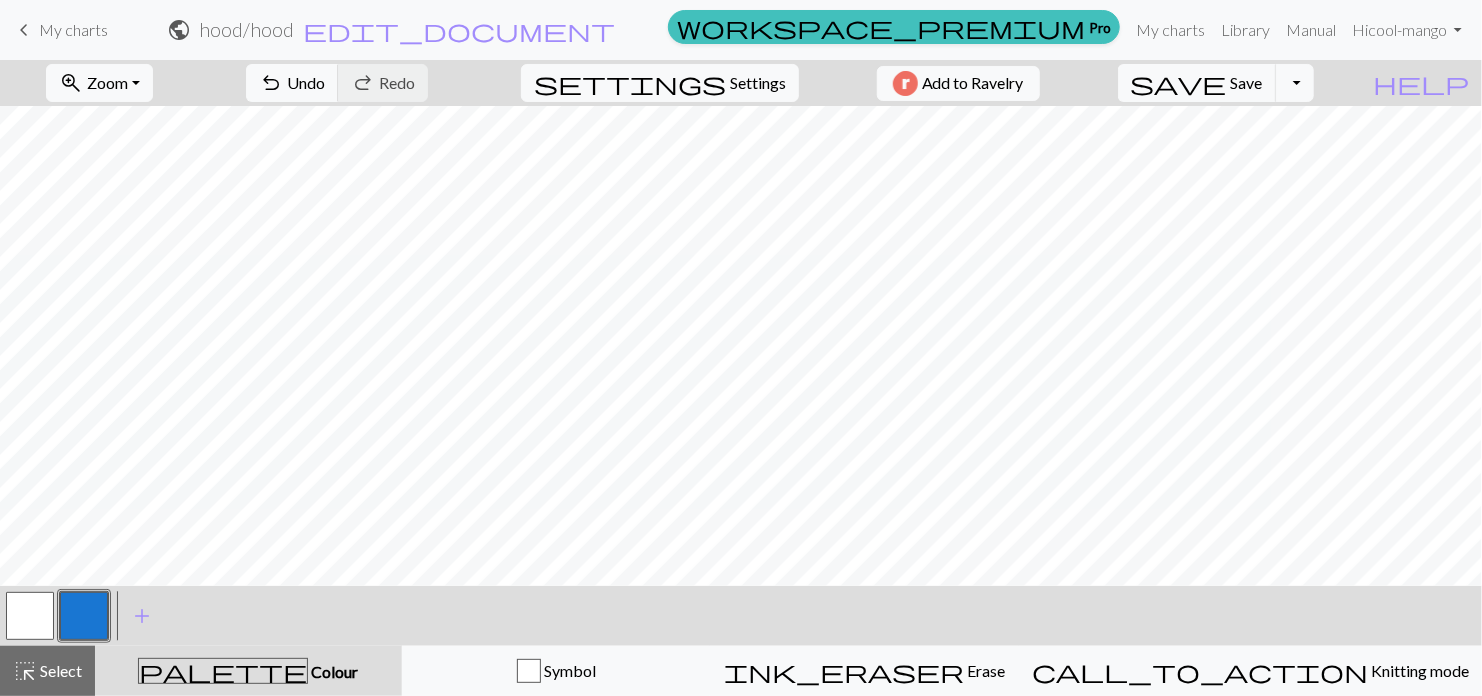 click at bounding box center (30, 616) 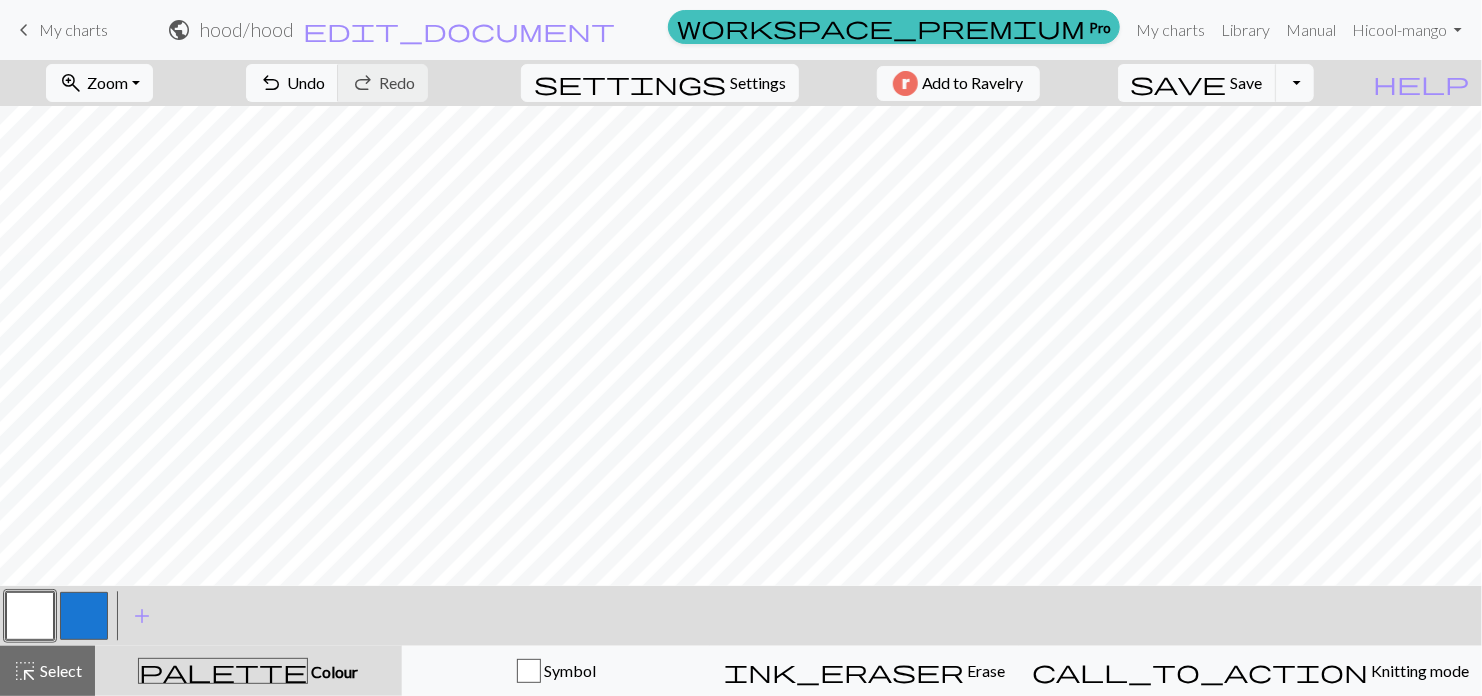 click at bounding box center (84, 616) 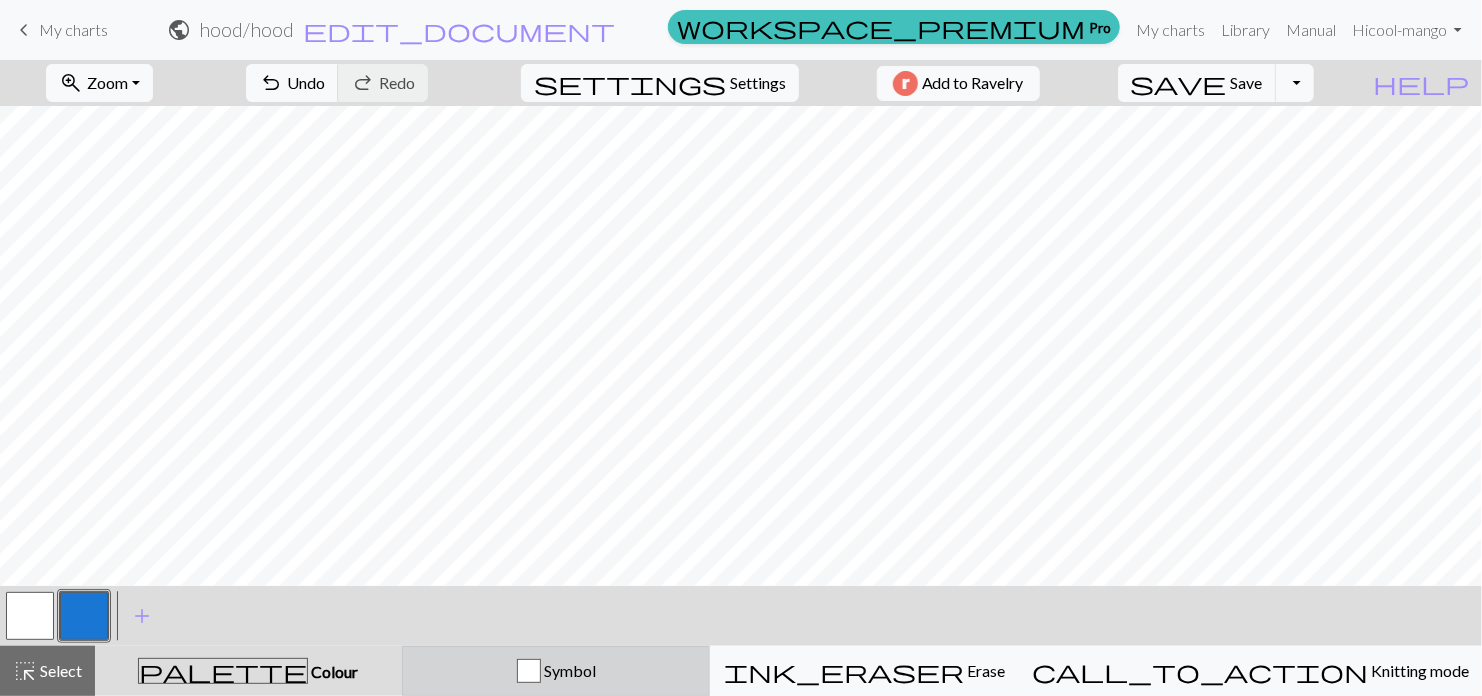 click at bounding box center [529, 671] 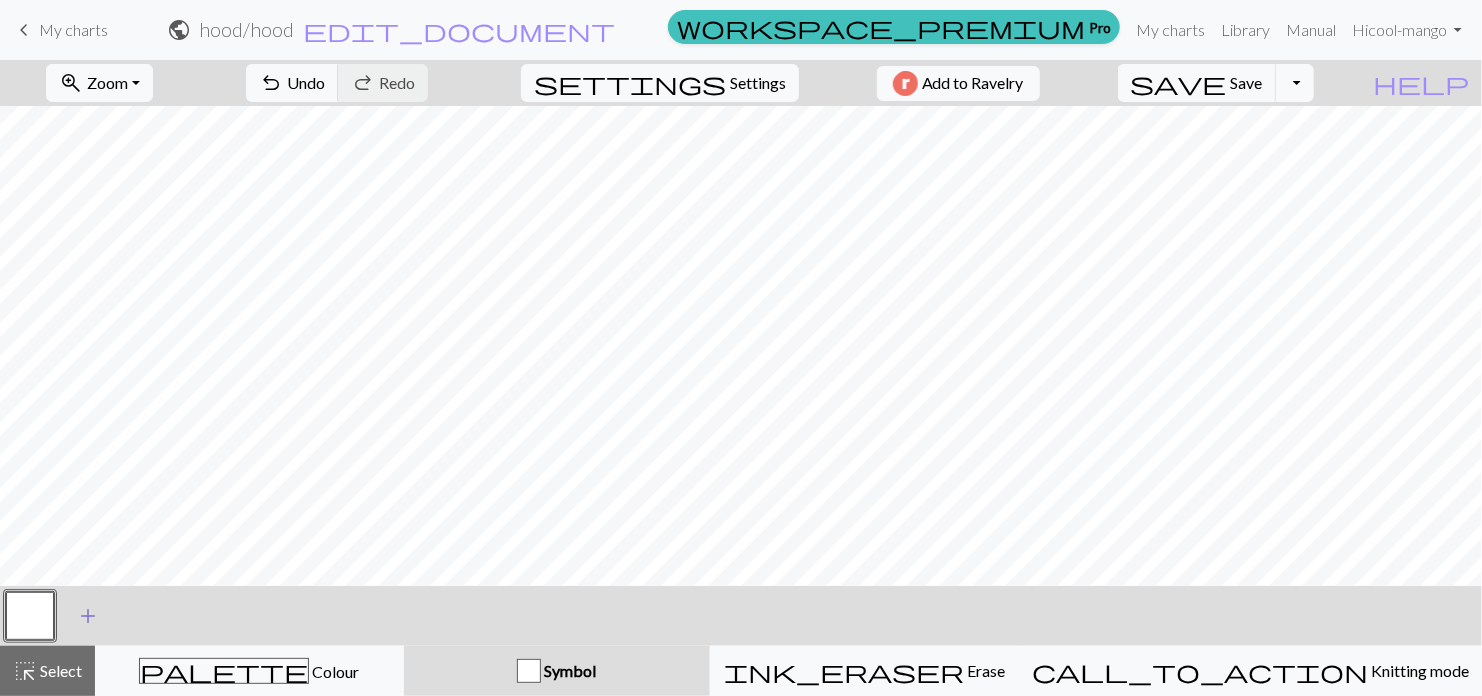 click on "add" at bounding box center (88, 616) 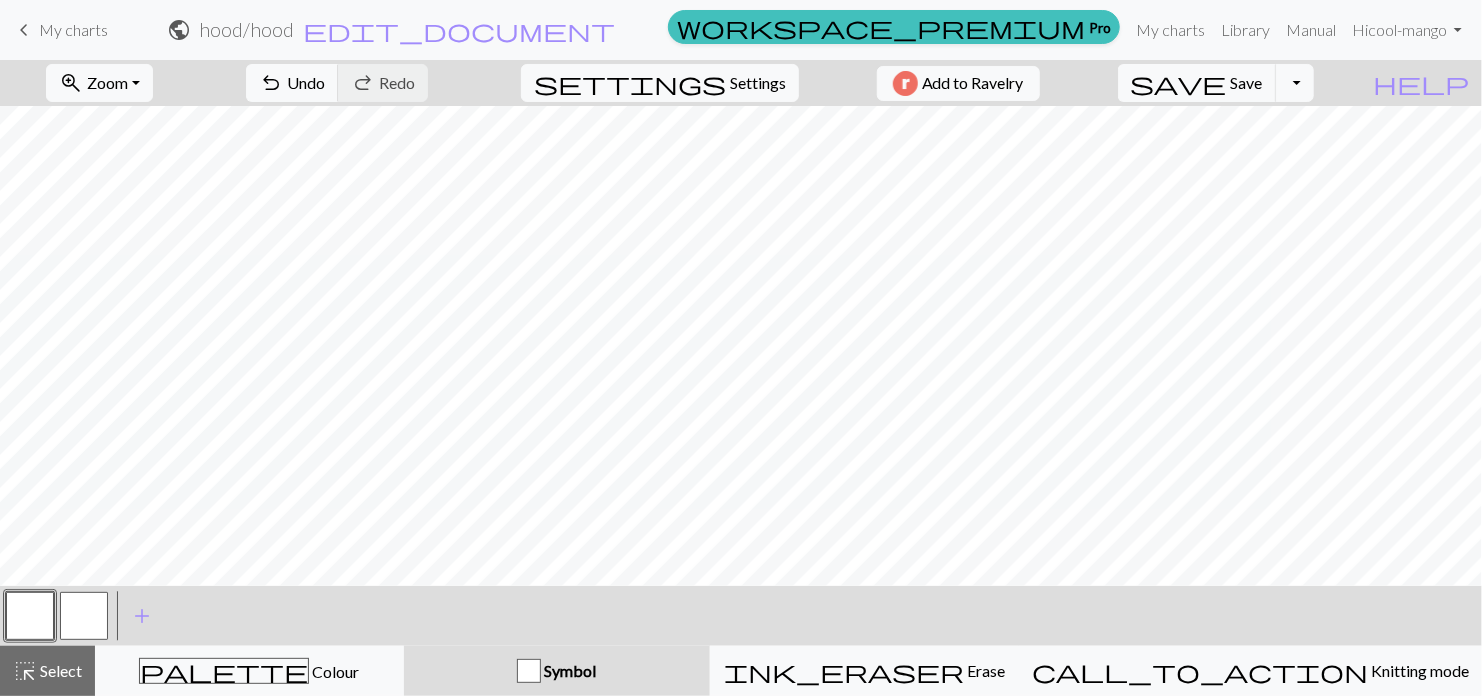 click at bounding box center [84, 616] 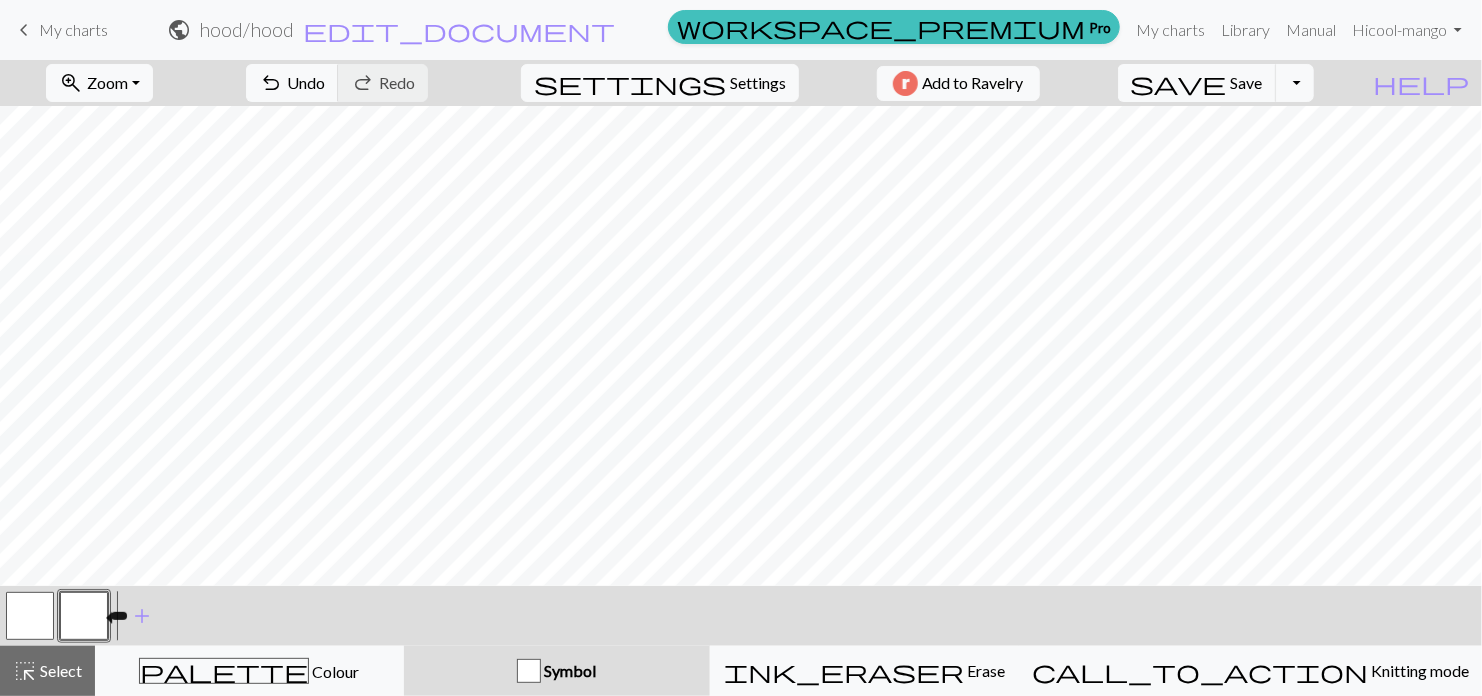 click at bounding box center (84, 616) 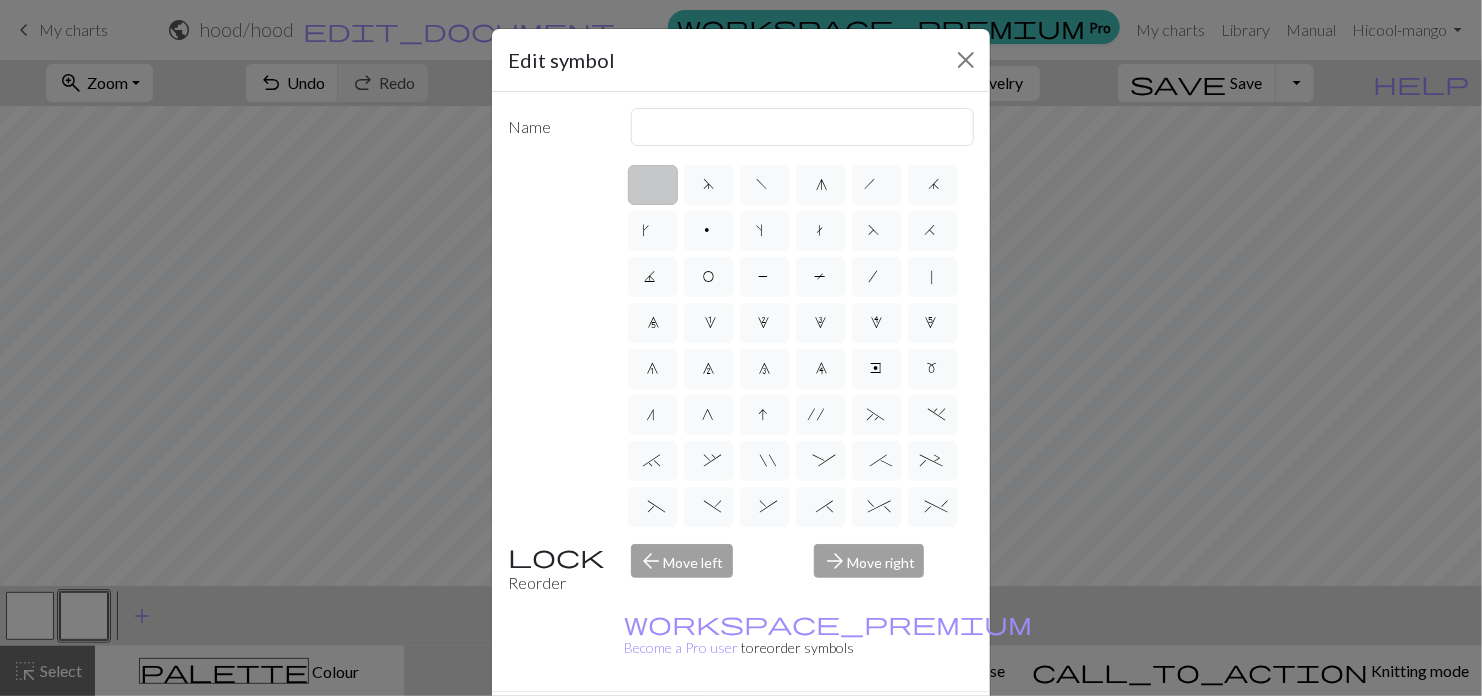 click on "Edit symbol Name d f g h j k p s t F H J O P T / | 0 1 2 3 4 5 6 7 8 9 e m n G I ' ~ . ` , " : ; + ( ) & * ^ % _ - a b c i l o r u v w x y z A B C D E K L M N R S U V W X Y < > Reorder arrow_back Move left arrow_forward Move right workspace_premium Become a Pro user   to  reorder symbols Delete Done Cancel" at bounding box center (741, 348) 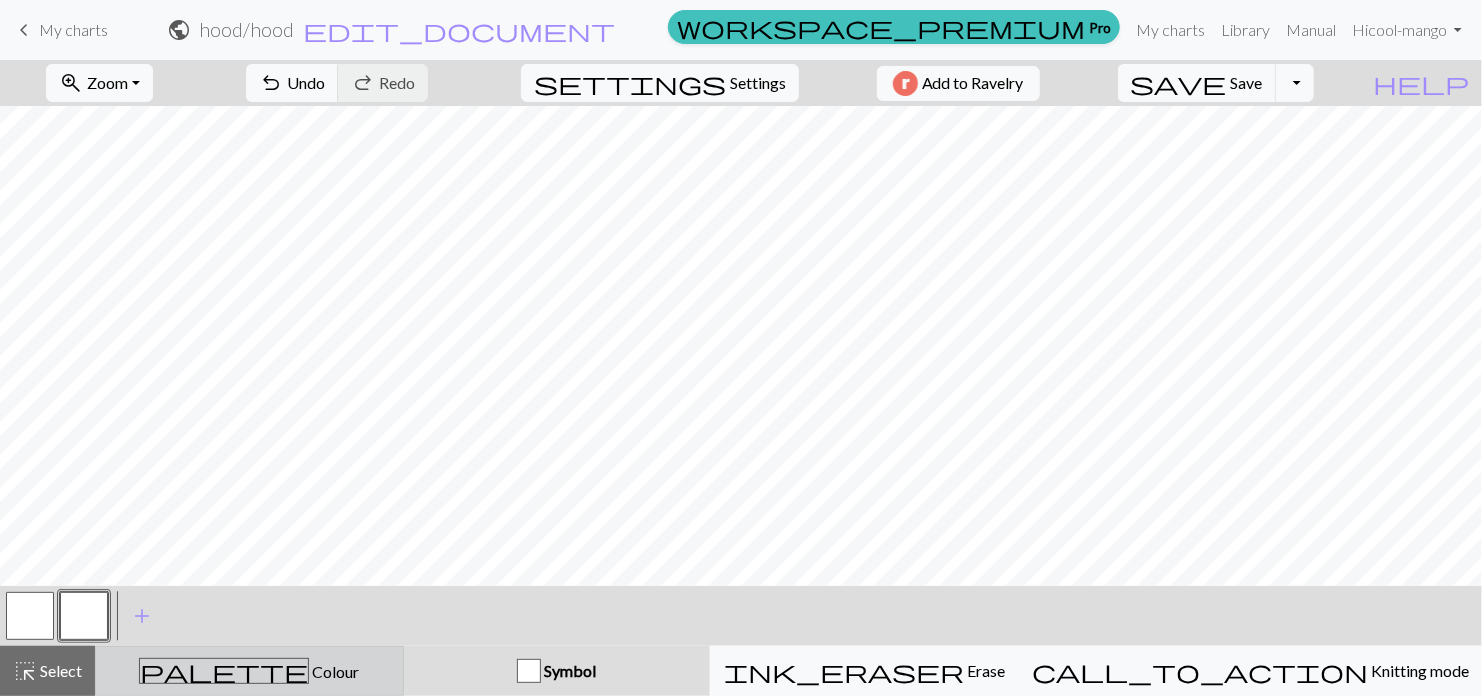 click on "Colour" at bounding box center (334, 671) 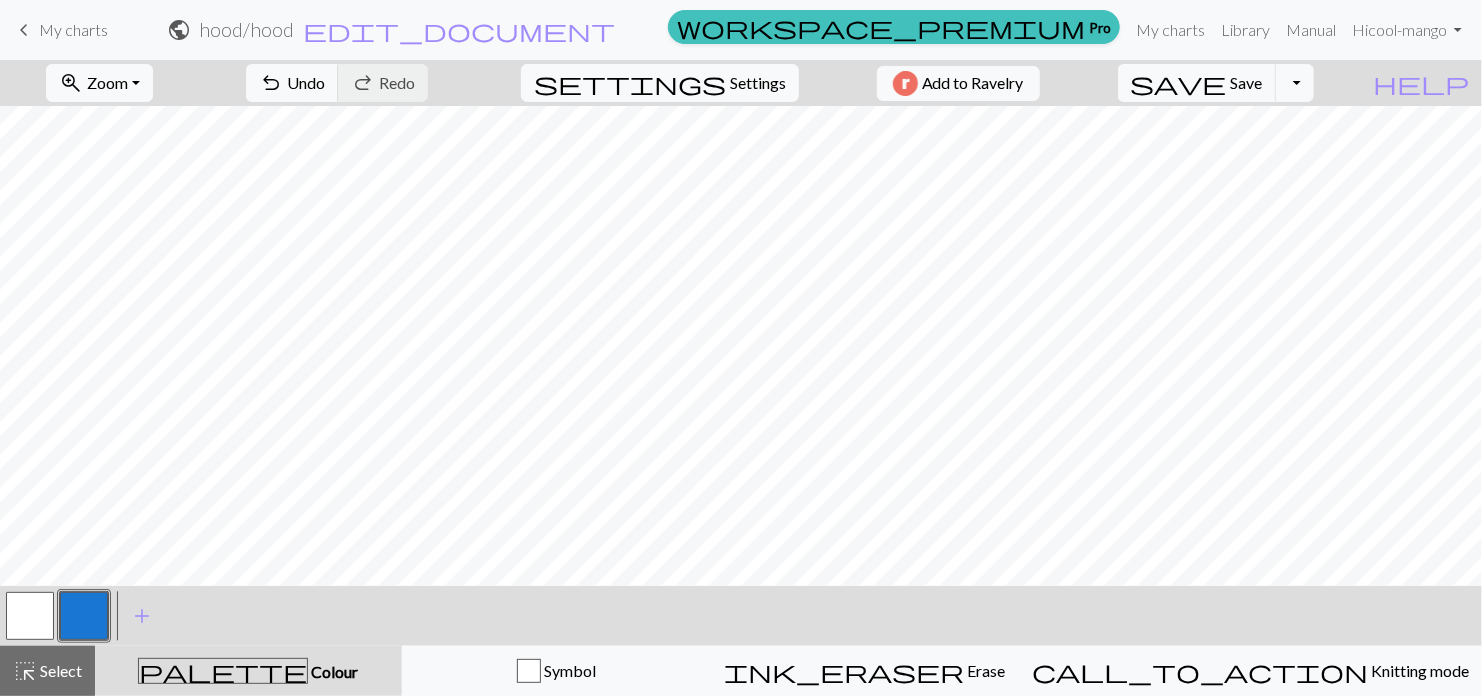 click at bounding box center (30, 616) 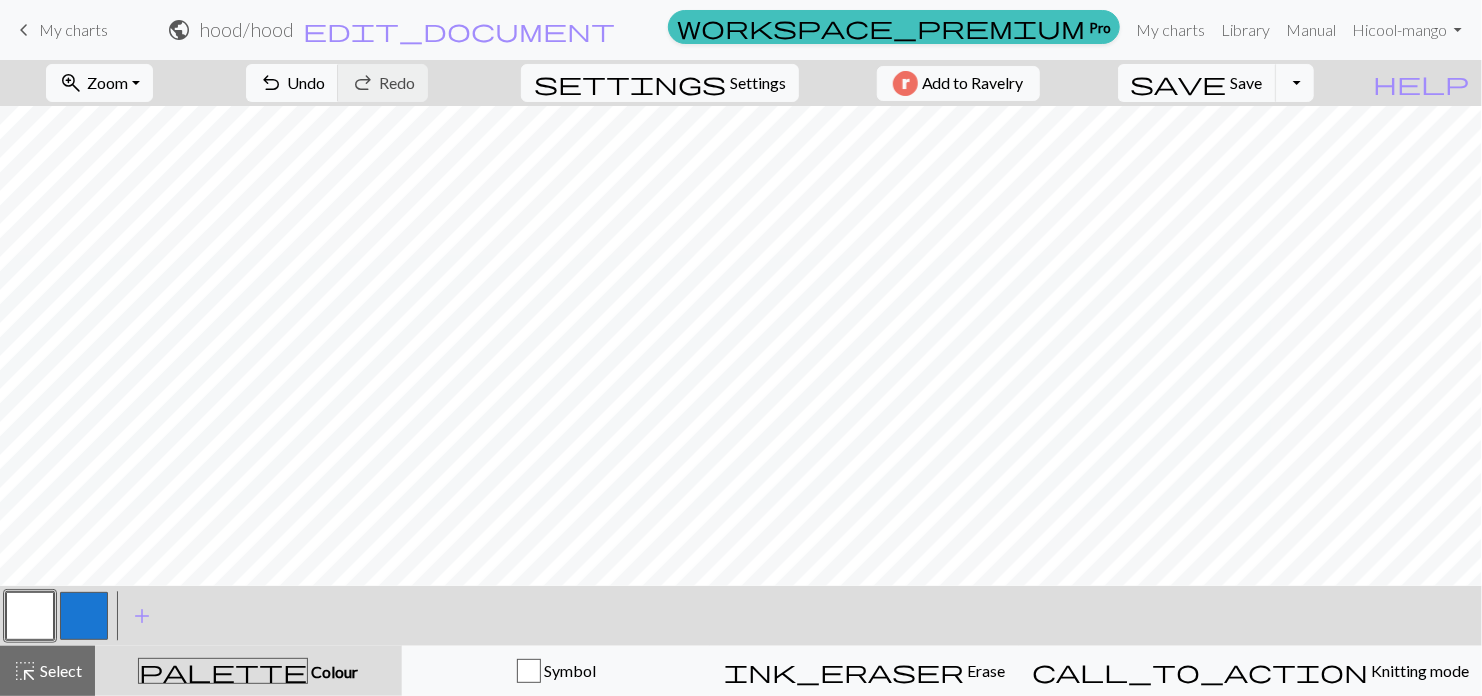 click at bounding box center (84, 616) 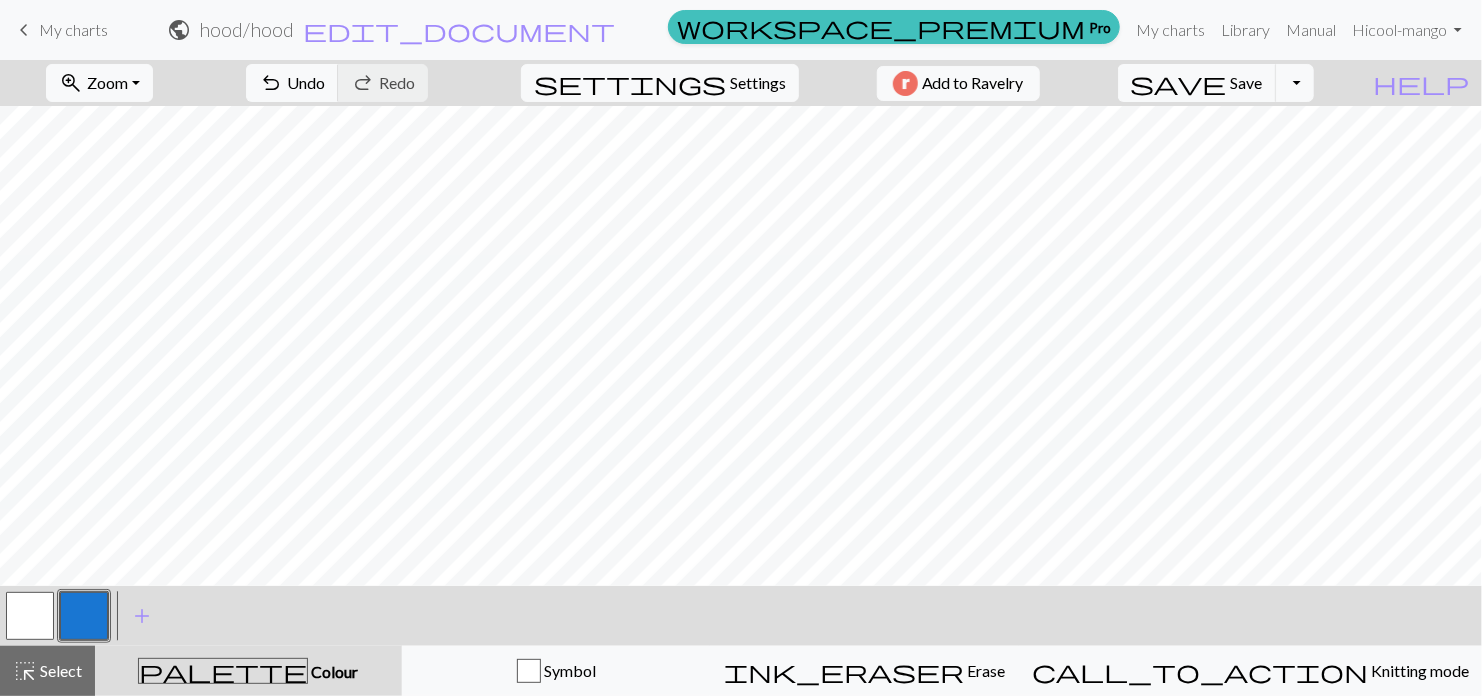 click at bounding box center [30, 616] 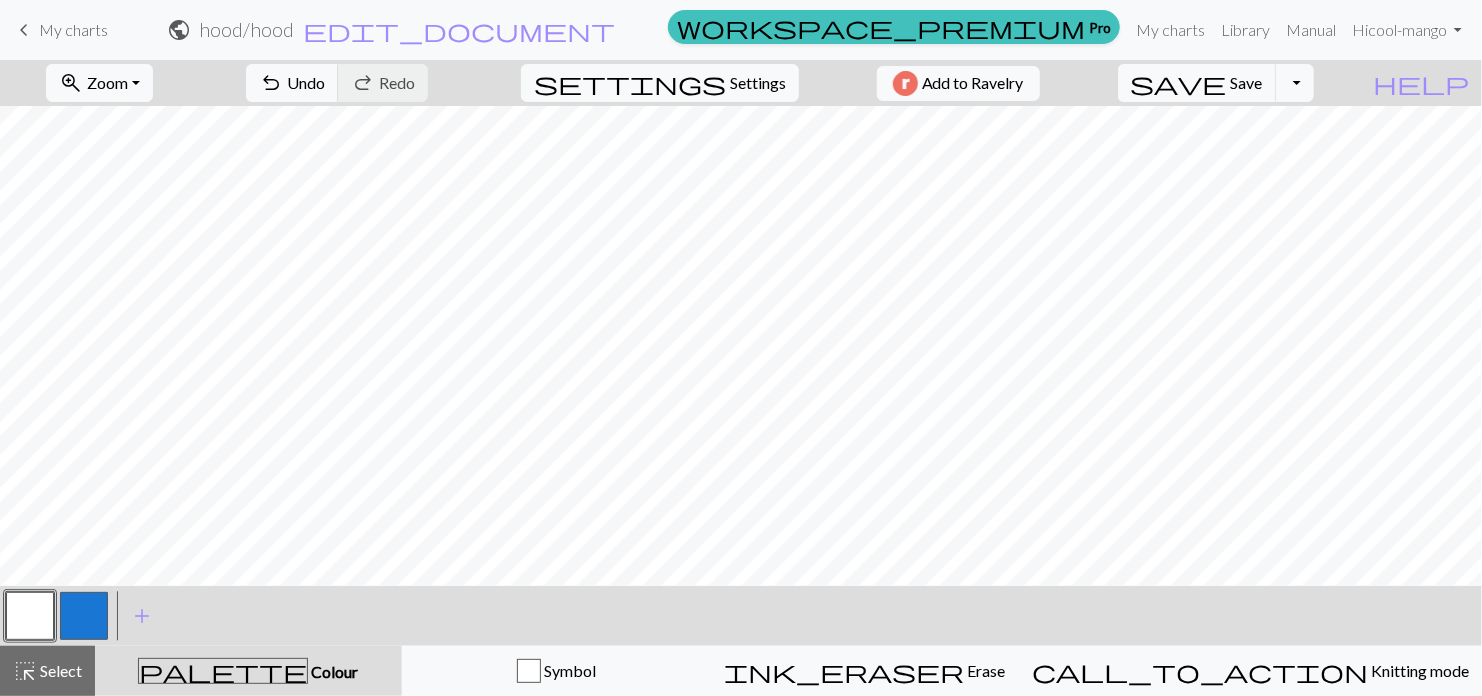 click at bounding box center (84, 616) 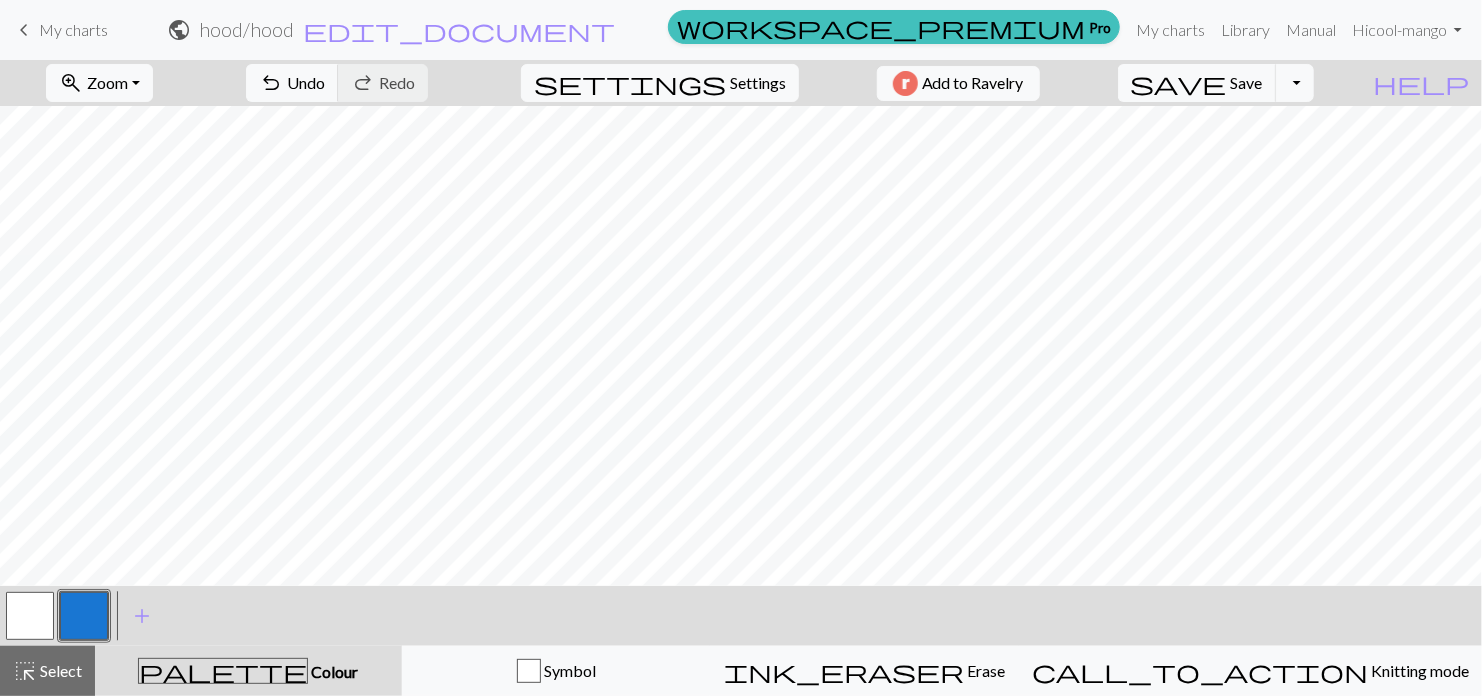 click at bounding box center (30, 616) 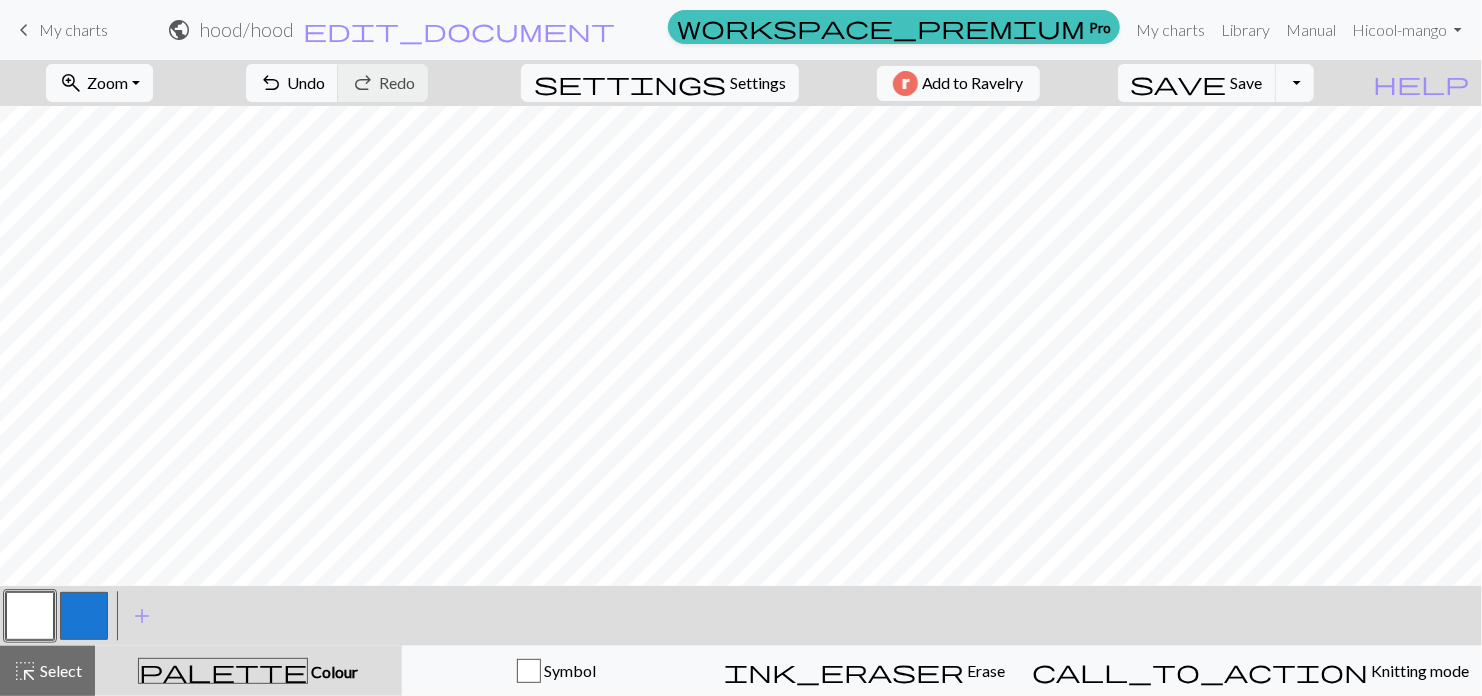 click at bounding box center (84, 616) 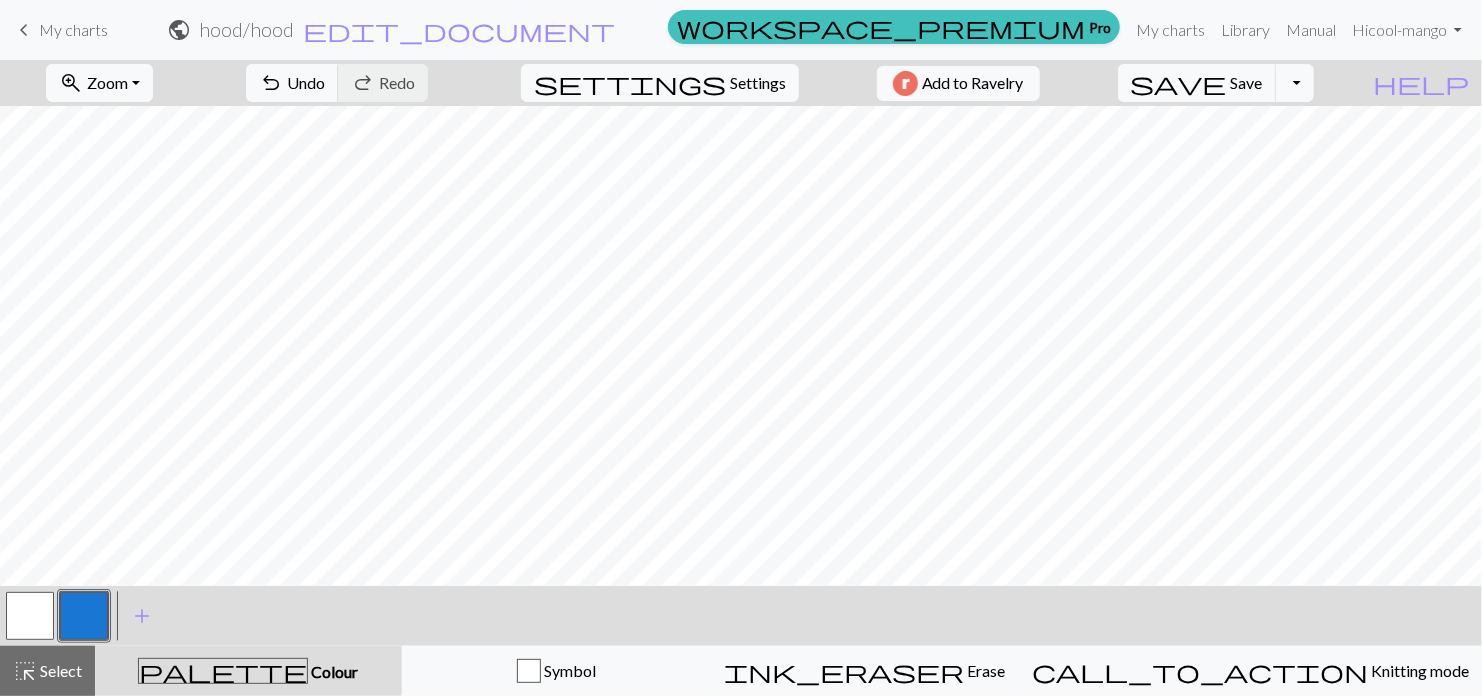 click at bounding box center [30, 616] 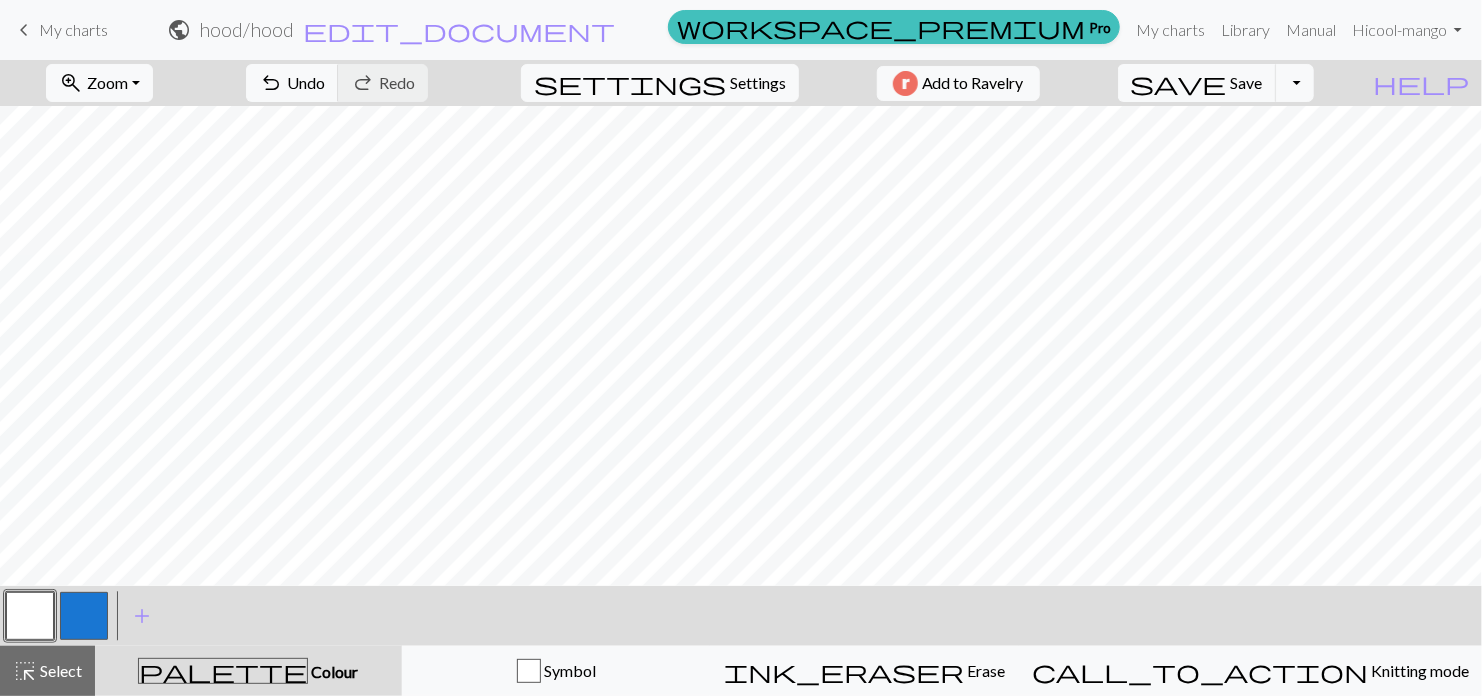 click at bounding box center (84, 616) 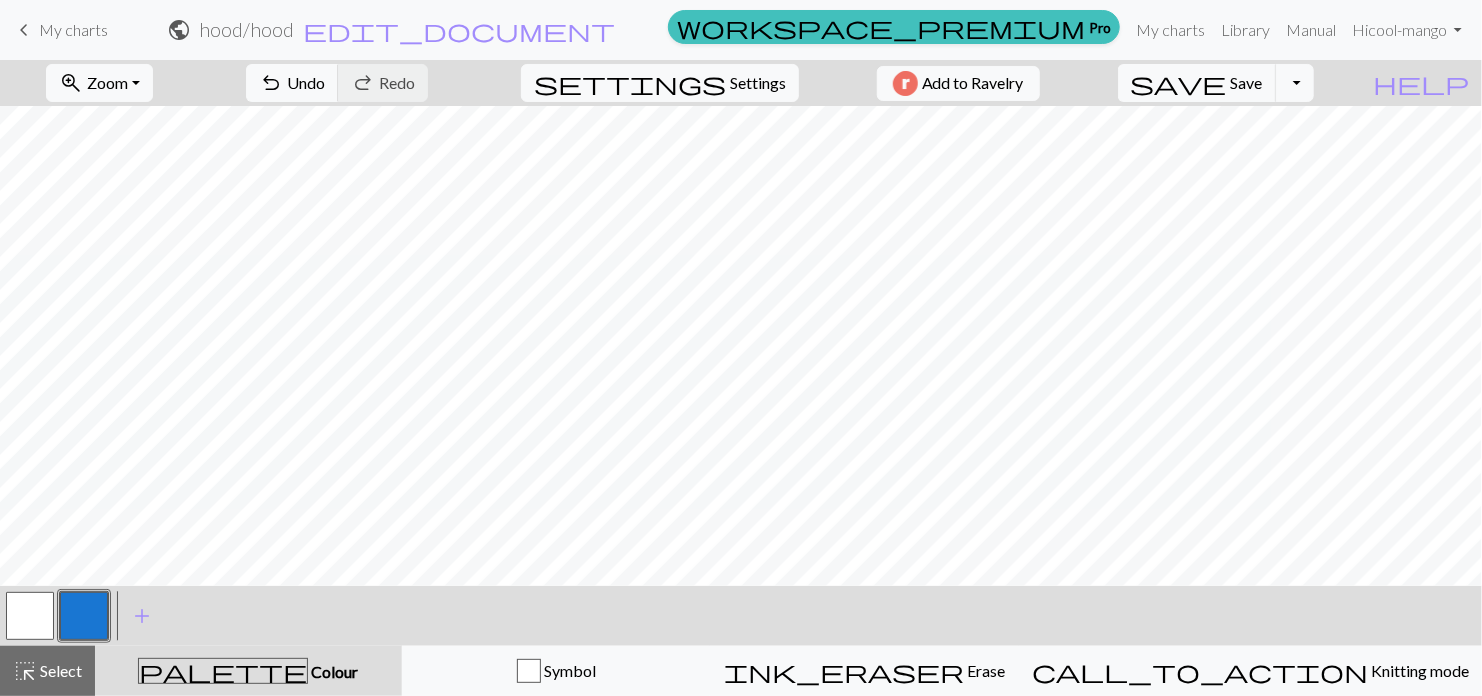 click at bounding box center [30, 616] 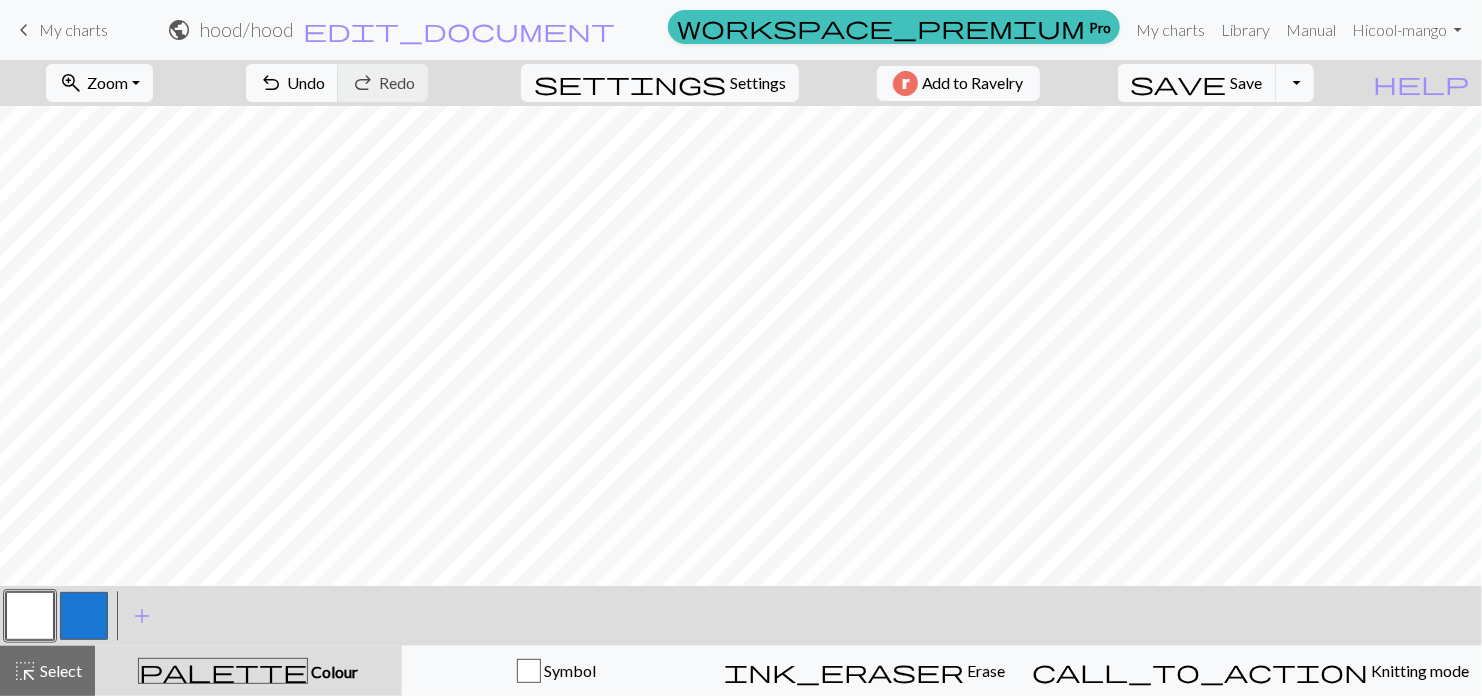 click at bounding box center (84, 616) 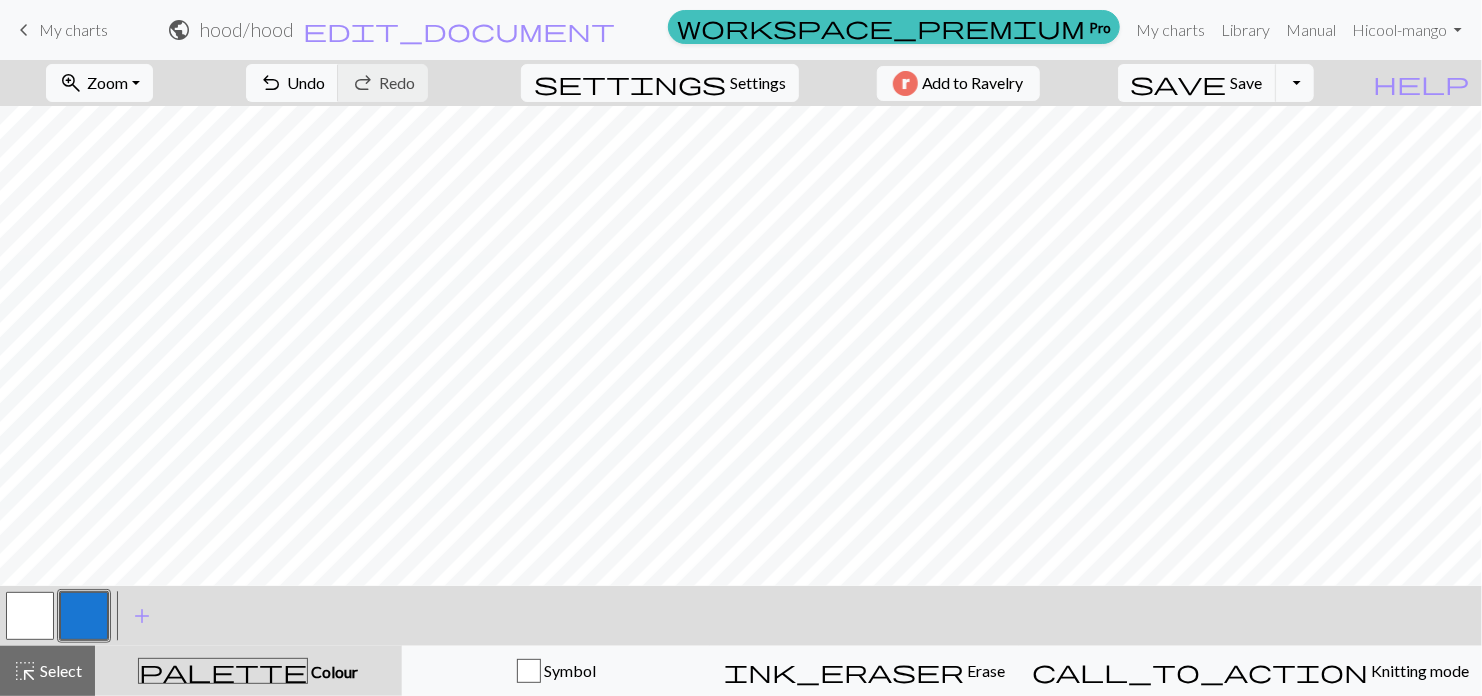 click at bounding box center [30, 616] 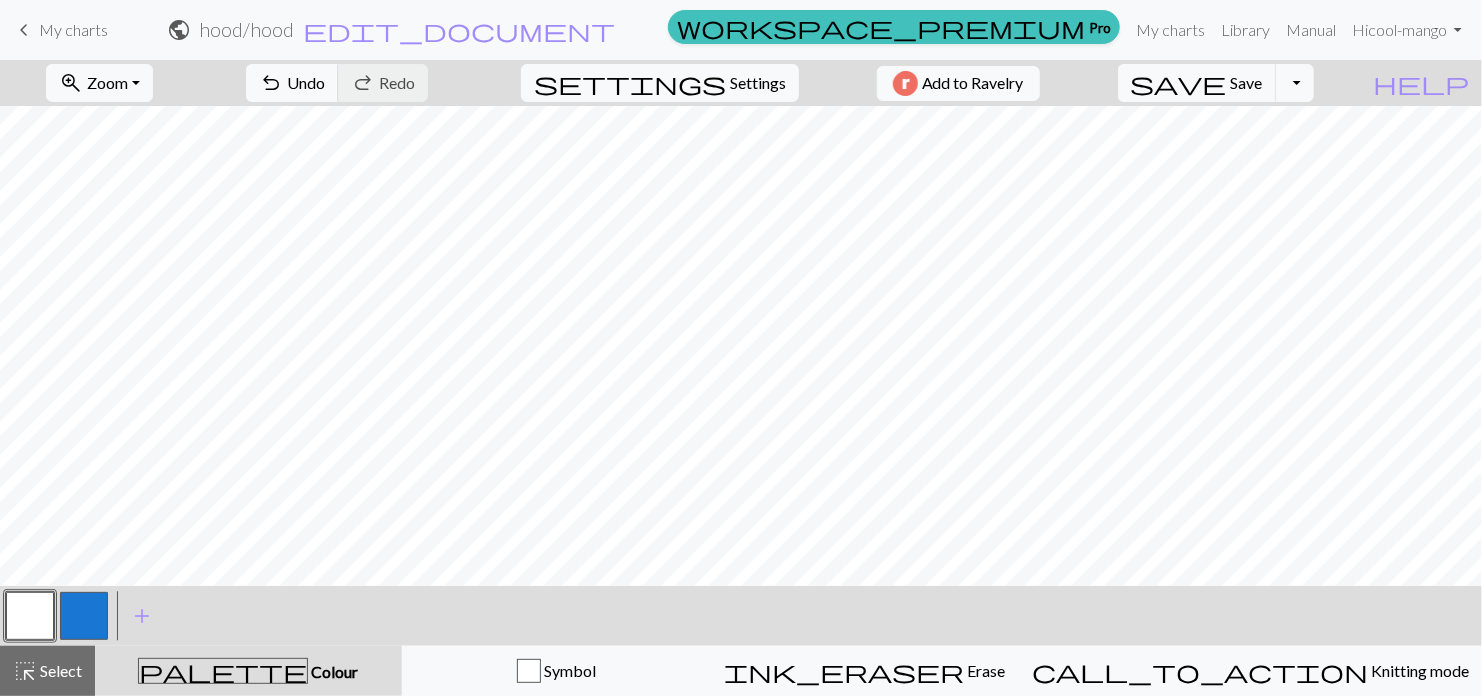 click at bounding box center (84, 616) 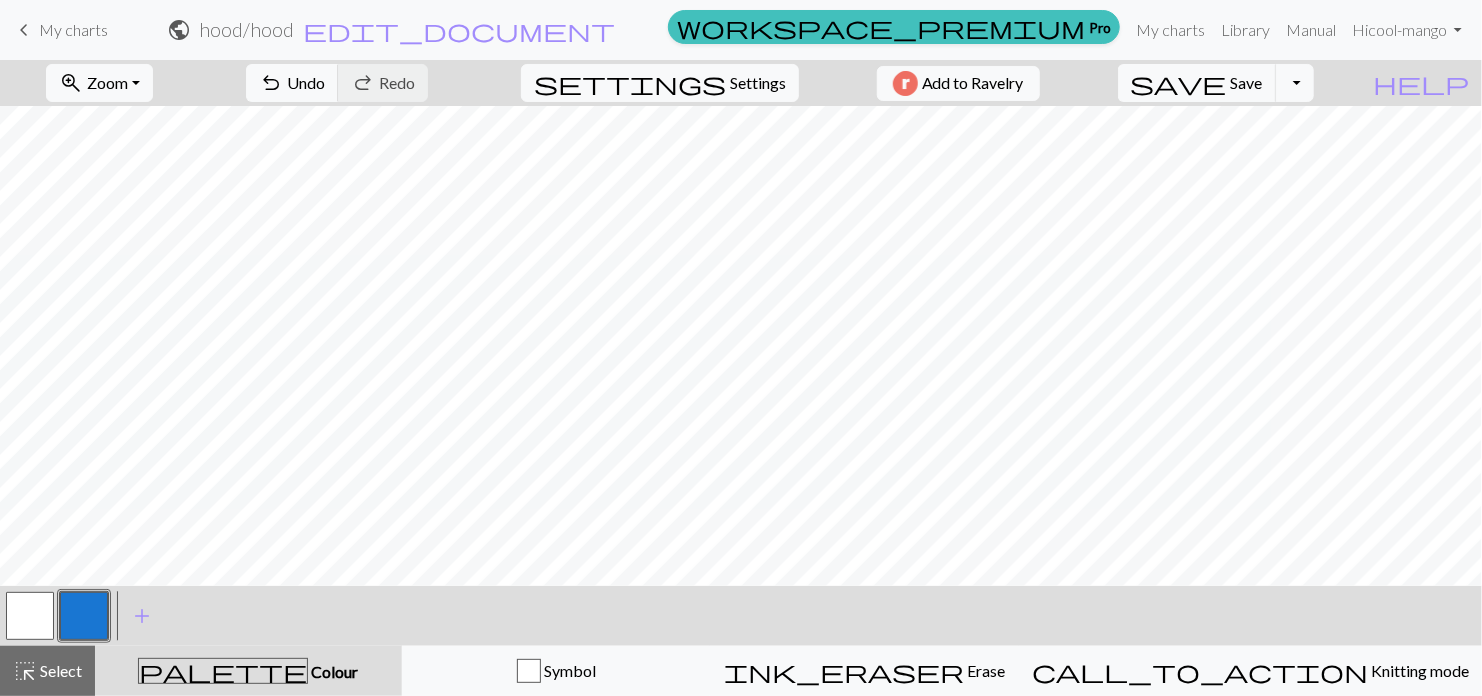 click at bounding box center (30, 616) 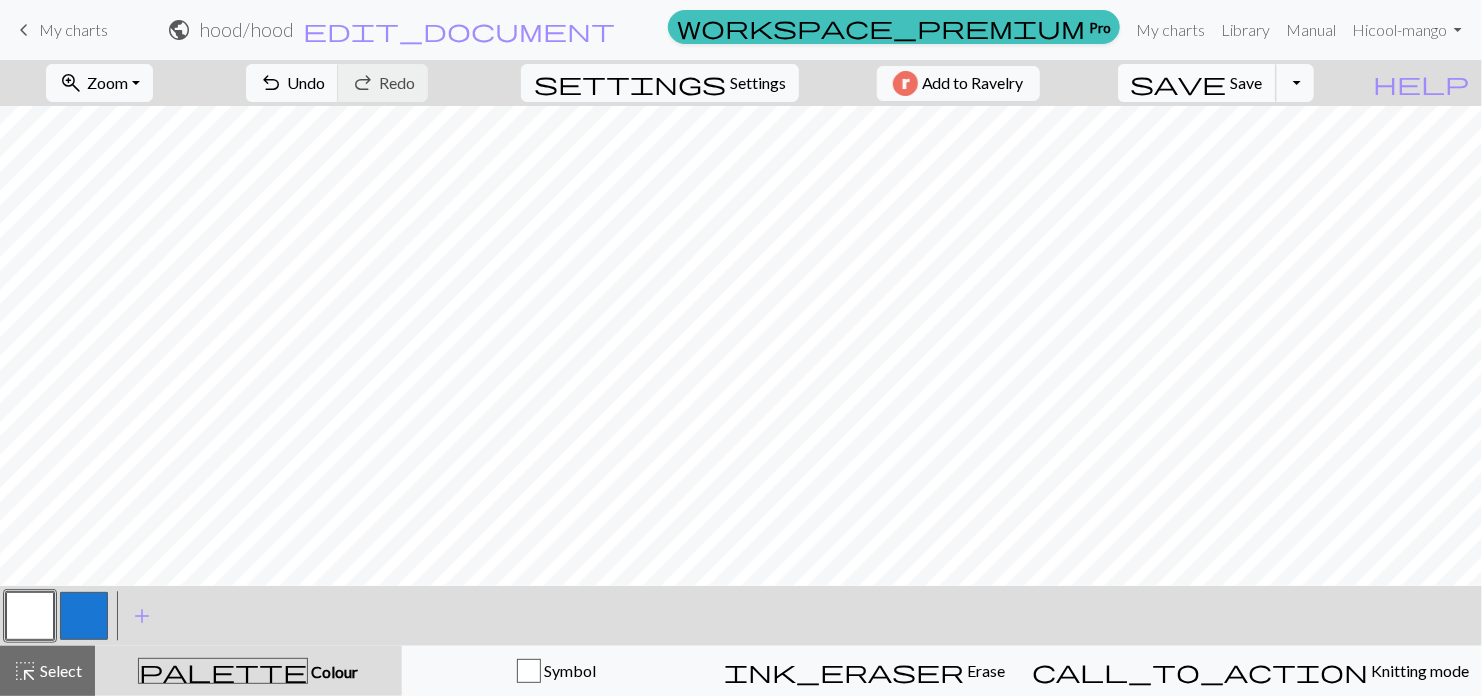 click on "save" at bounding box center [1179, 83] 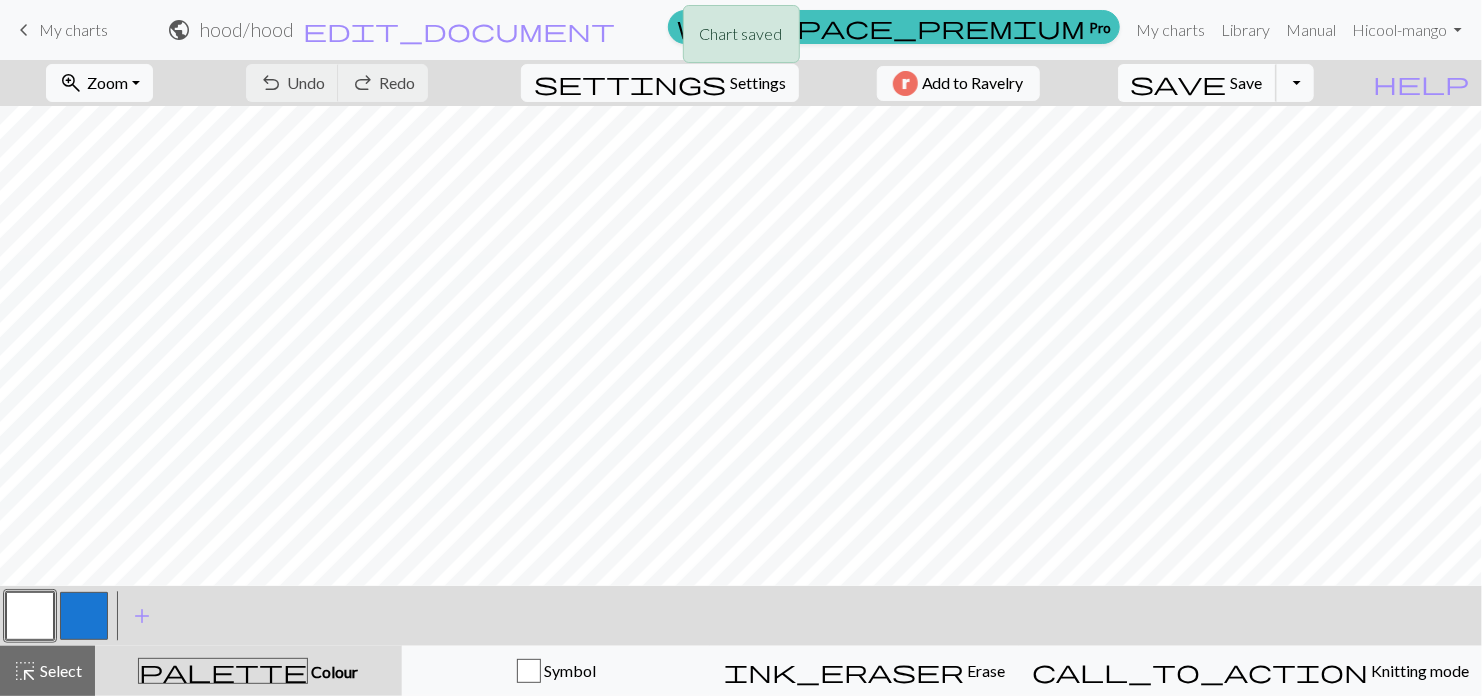 click on "save" at bounding box center (1179, 83) 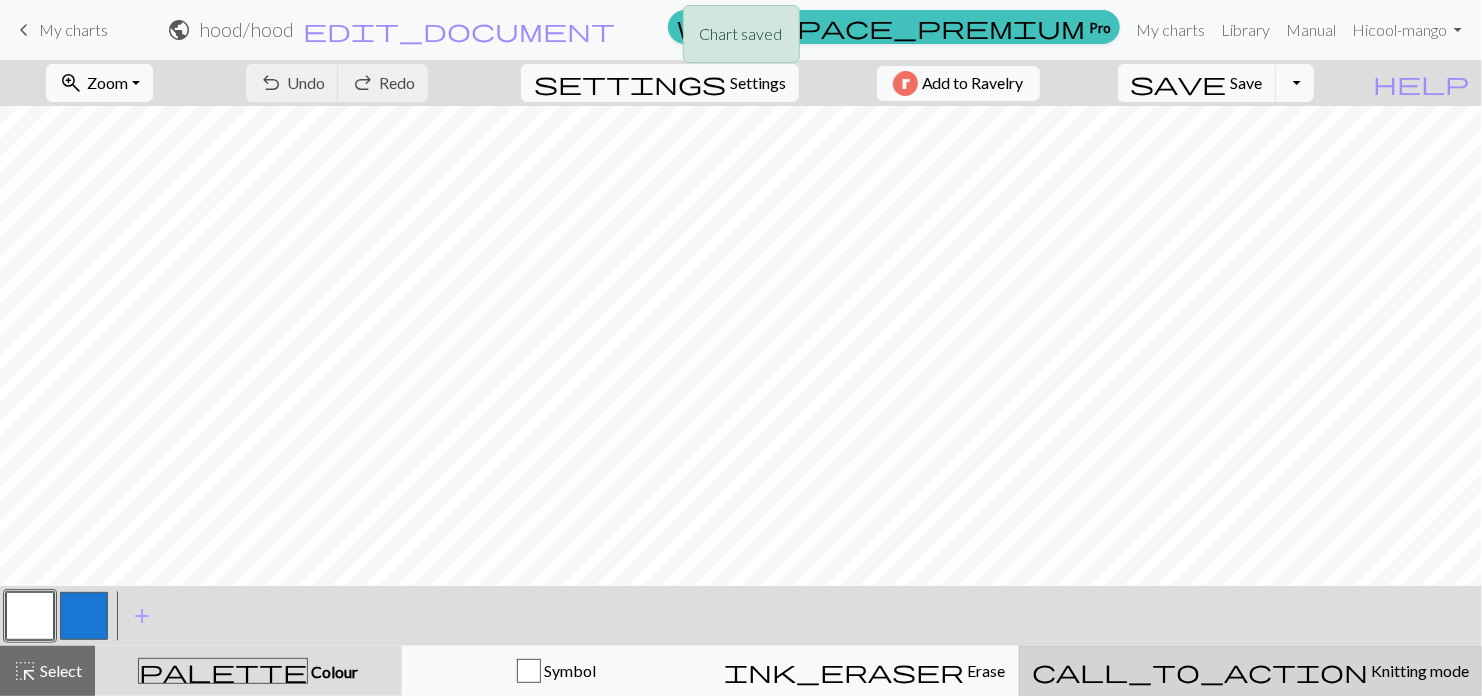 click on "call_to_action" at bounding box center (1200, 671) 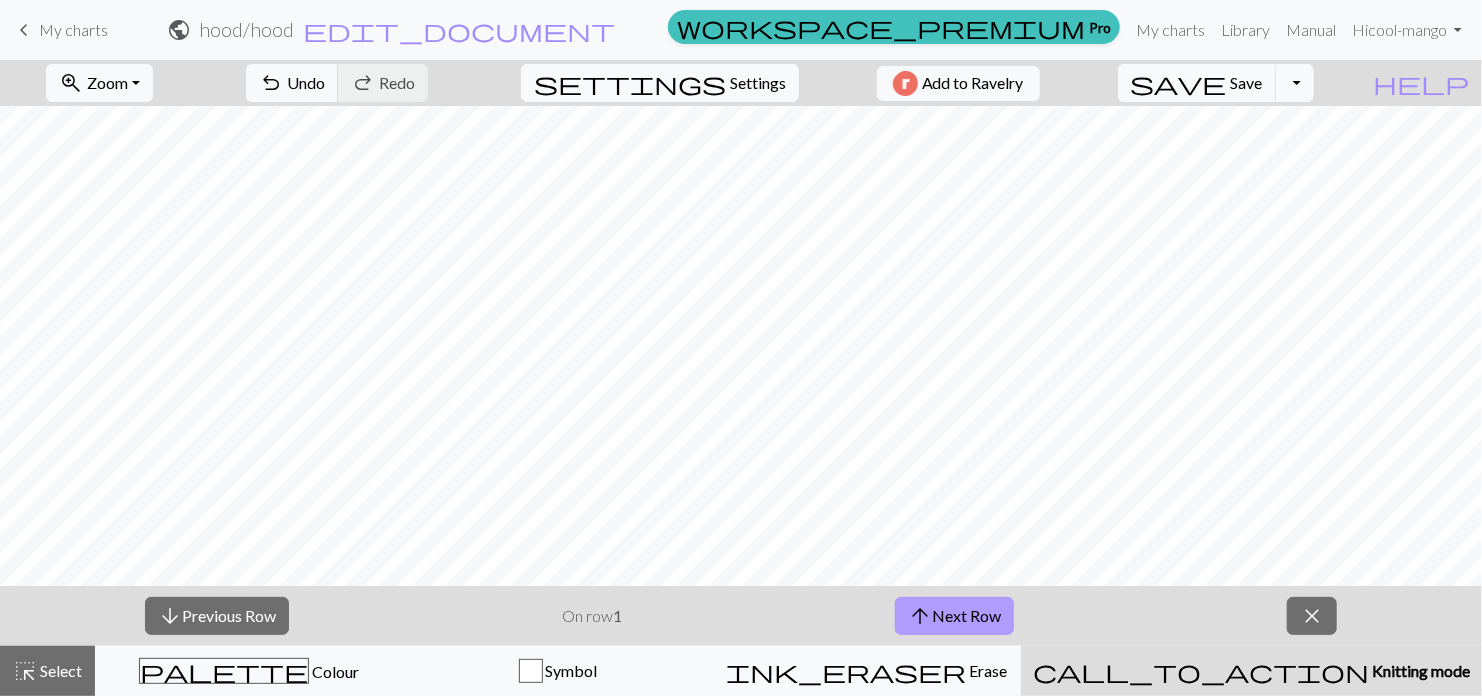 click on "arrow_upward  Next Row" at bounding box center (954, 616) 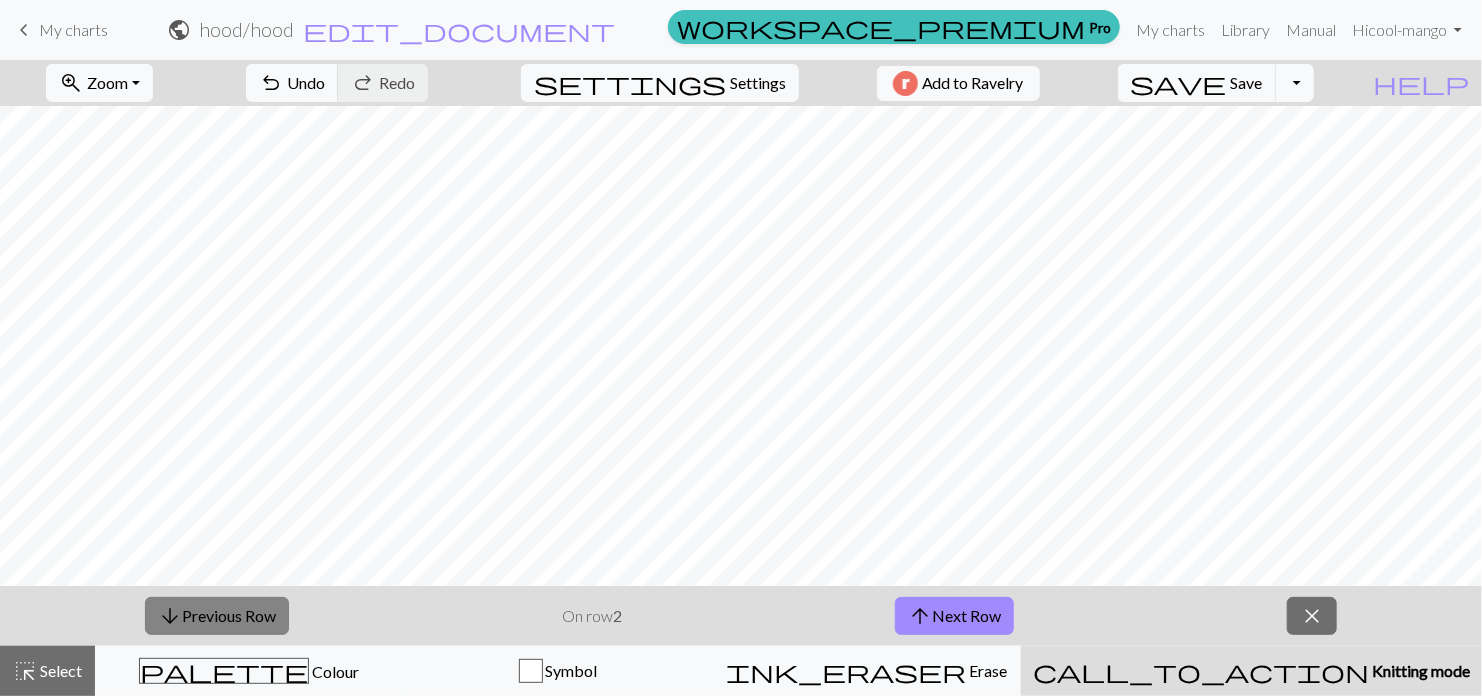 click on "arrow_downward Previous Row" at bounding box center (217, 616) 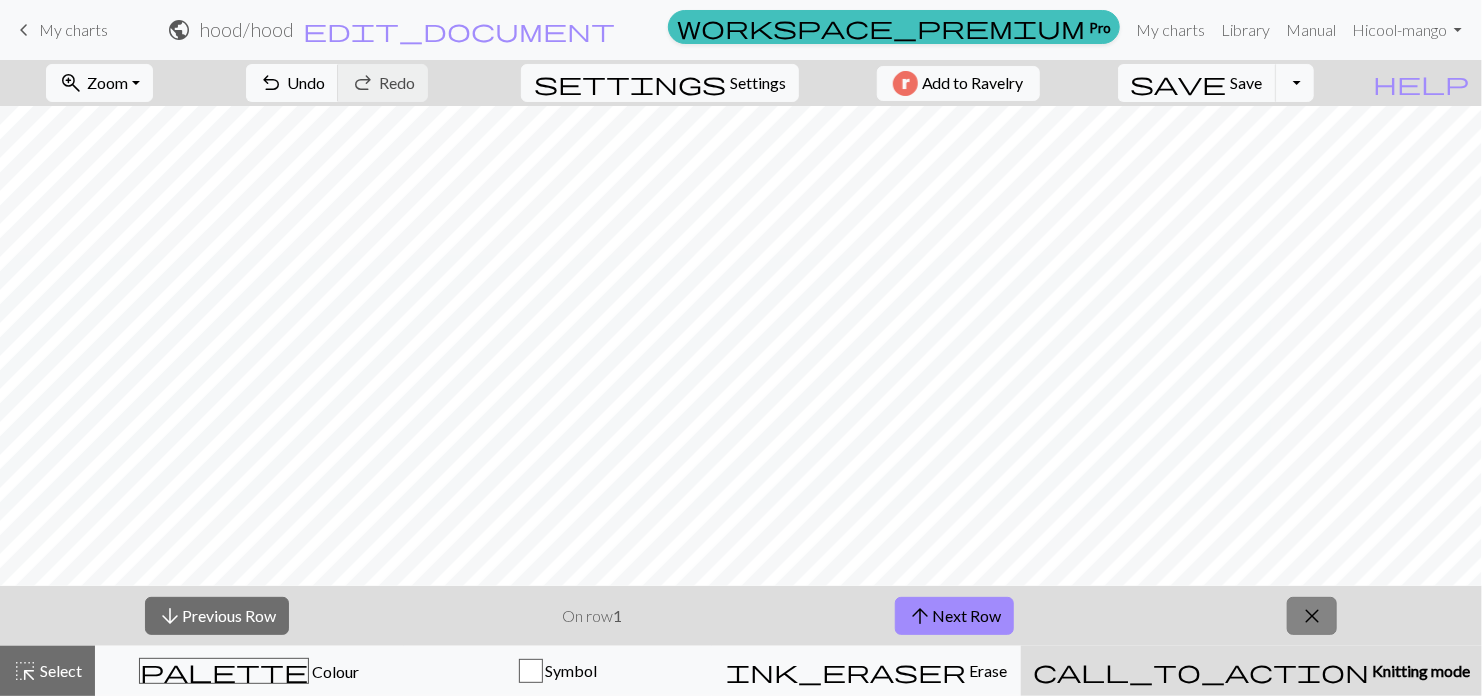click on "close" at bounding box center (1312, 616) 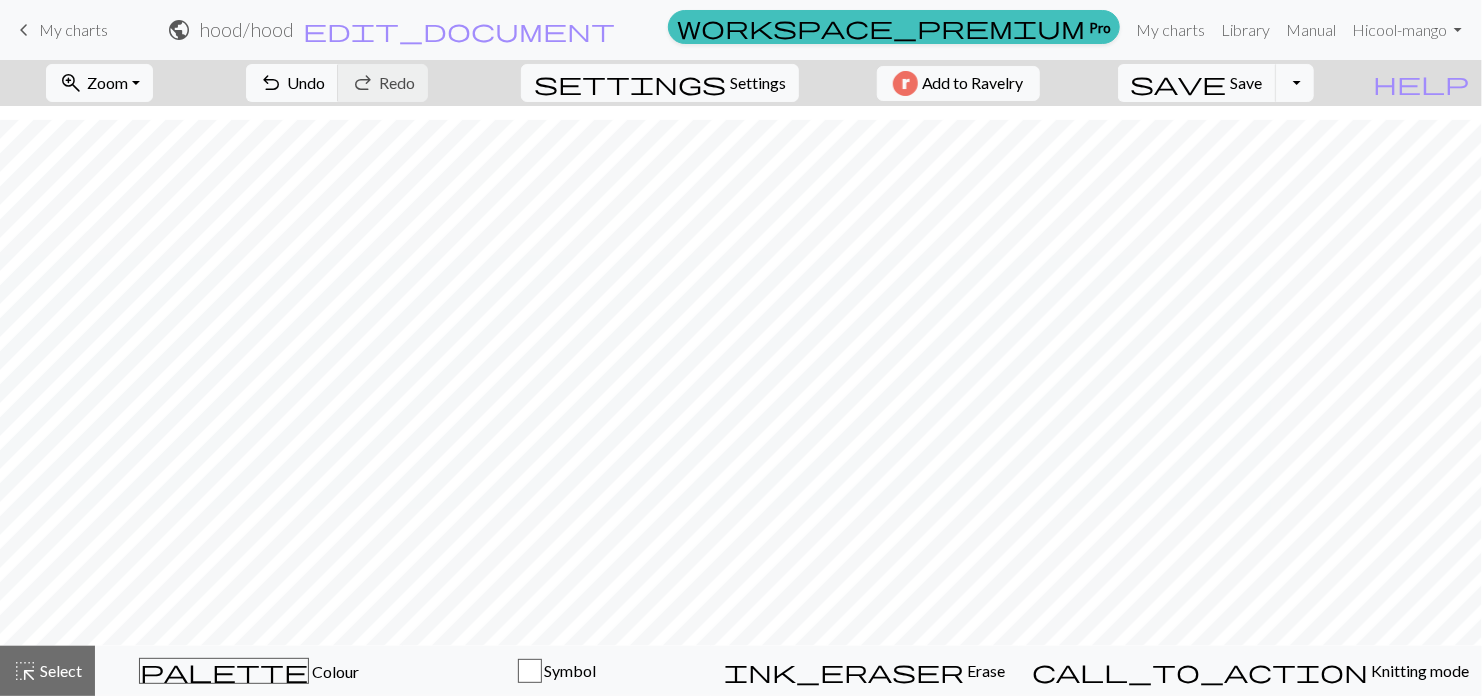 scroll, scrollTop: 84, scrollLeft: 0, axis: vertical 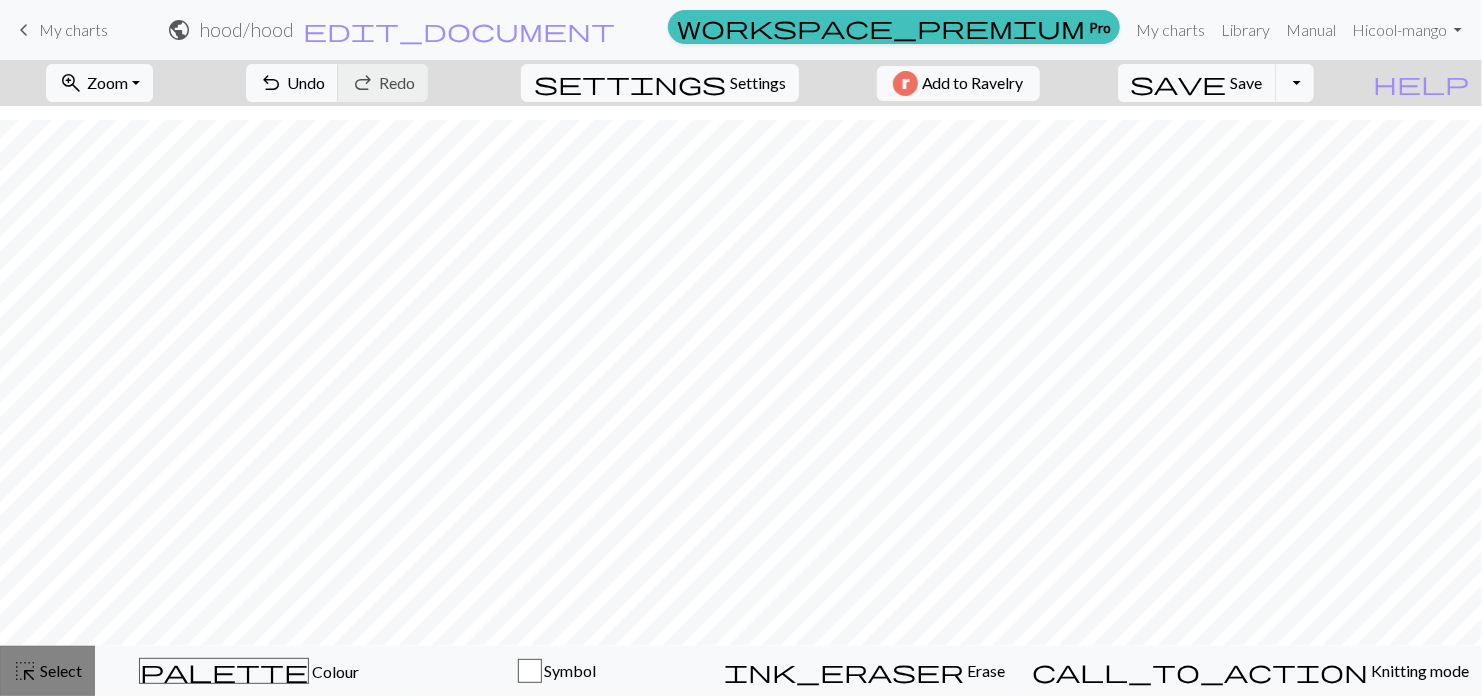 click on "Select" at bounding box center [59, 670] 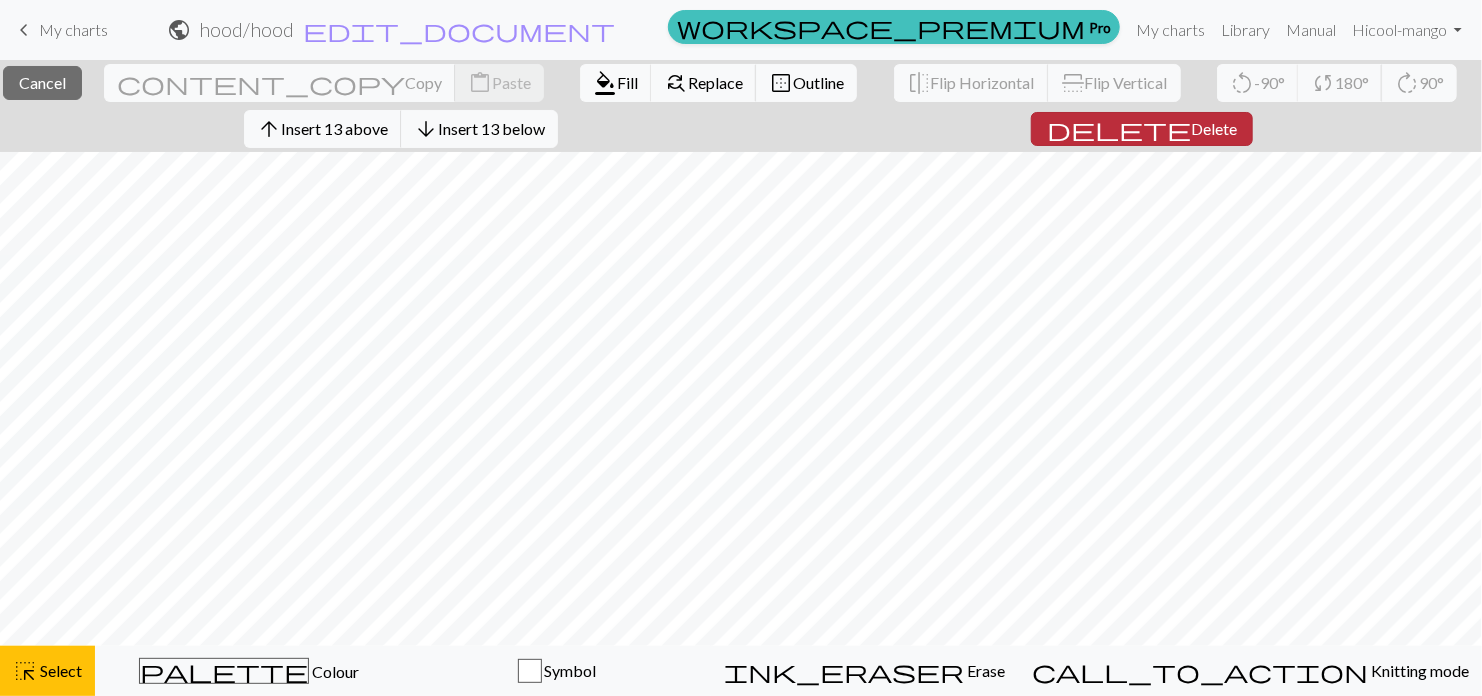 click on "delete" at bounding box center (1119, 129) 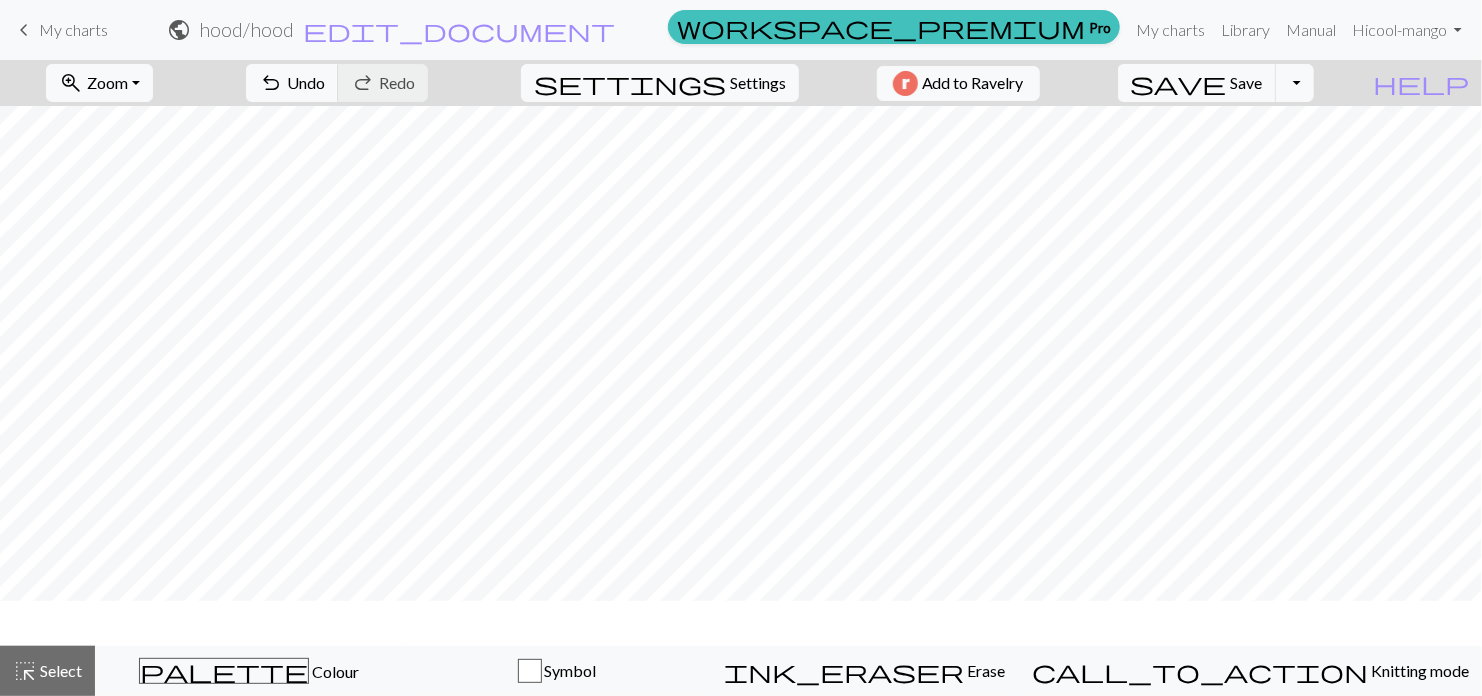 scroll, scrollTop: 0, scrollLeft: 0, axis: both 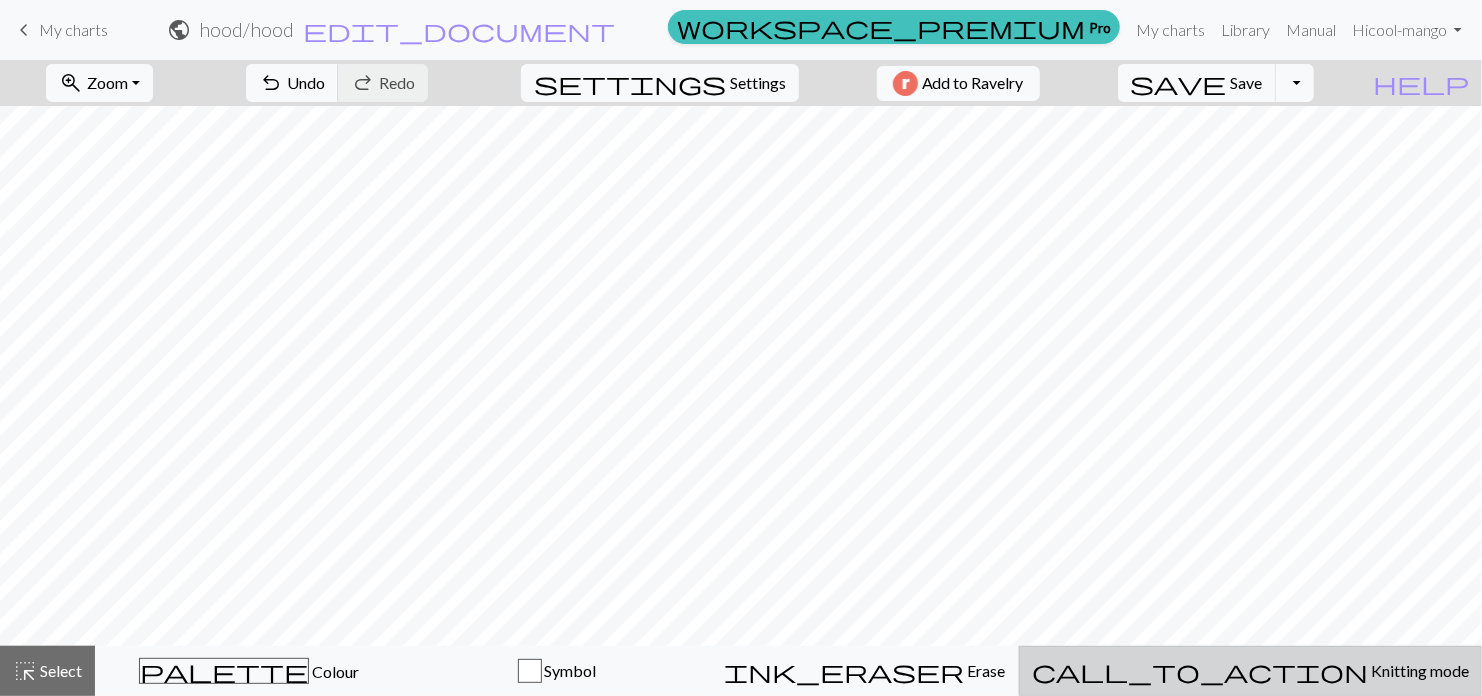 click on "call_to_action" at bounding box center (1200, 671) 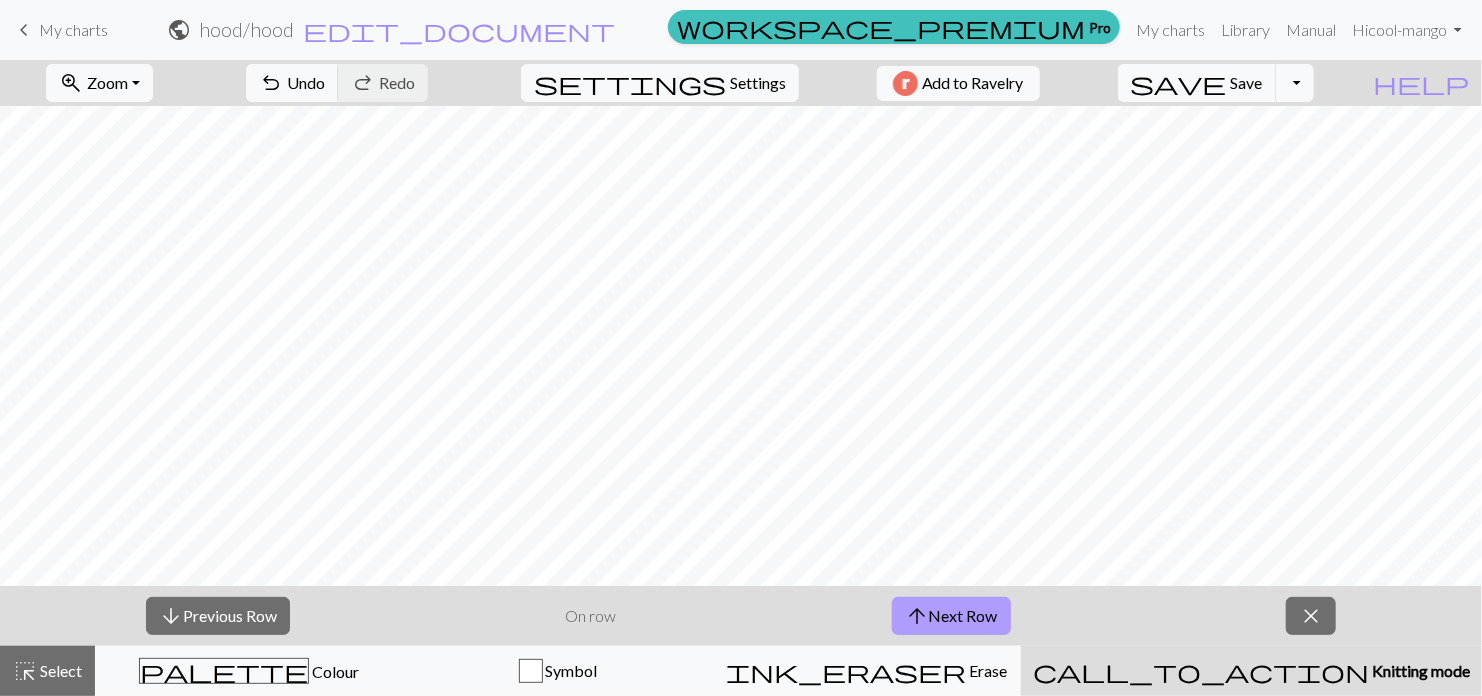 click on "arrow_upward  Next Row" at bounding box center [951, 616] 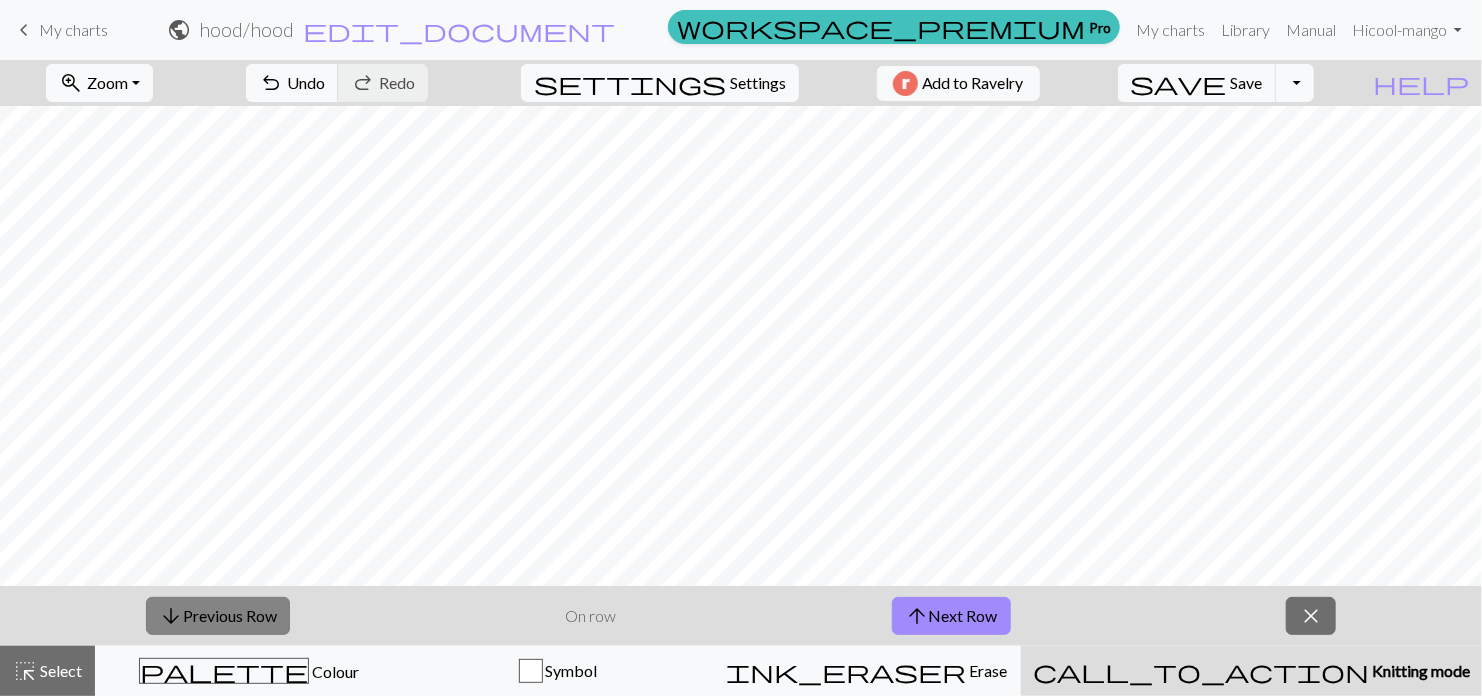 click on "arrow_downward Previous Row" at bounding box center [218, 616] 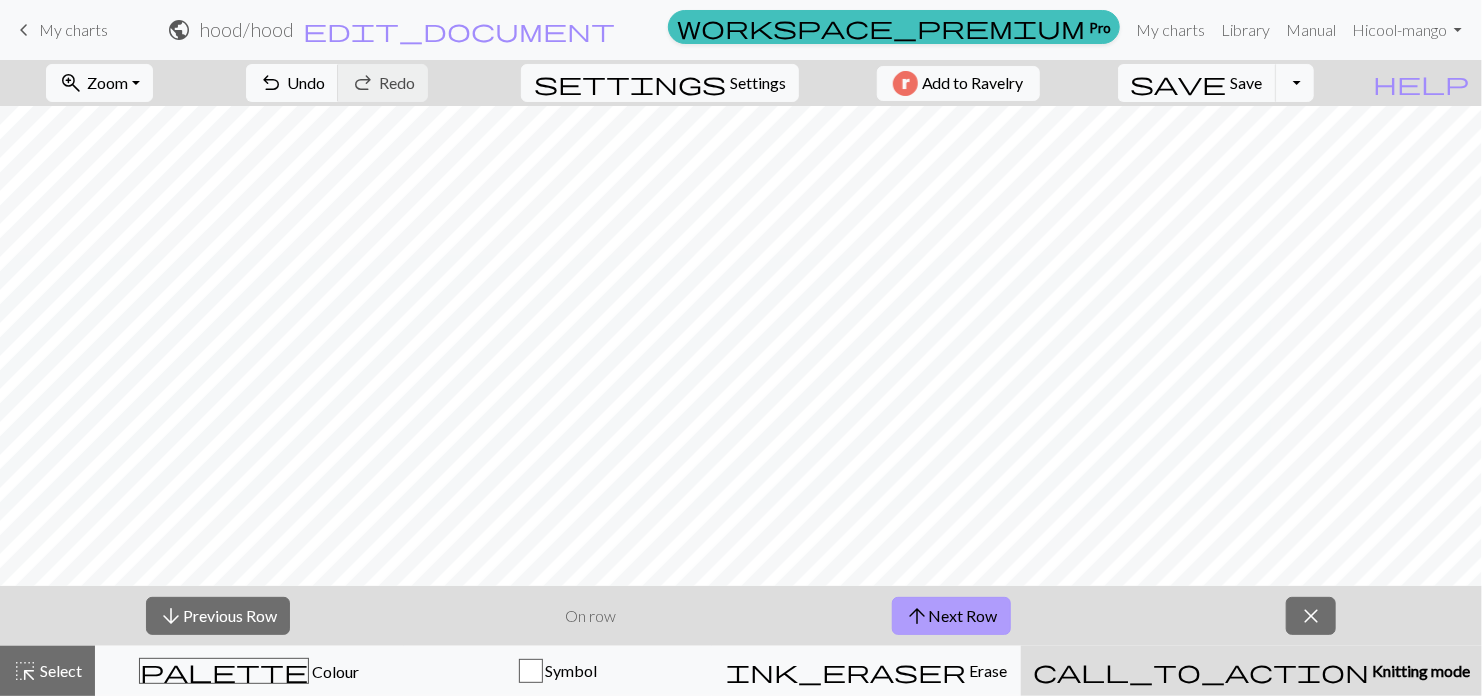 click on "arrow_upward  Next Row" at bounding box center [951, 616] 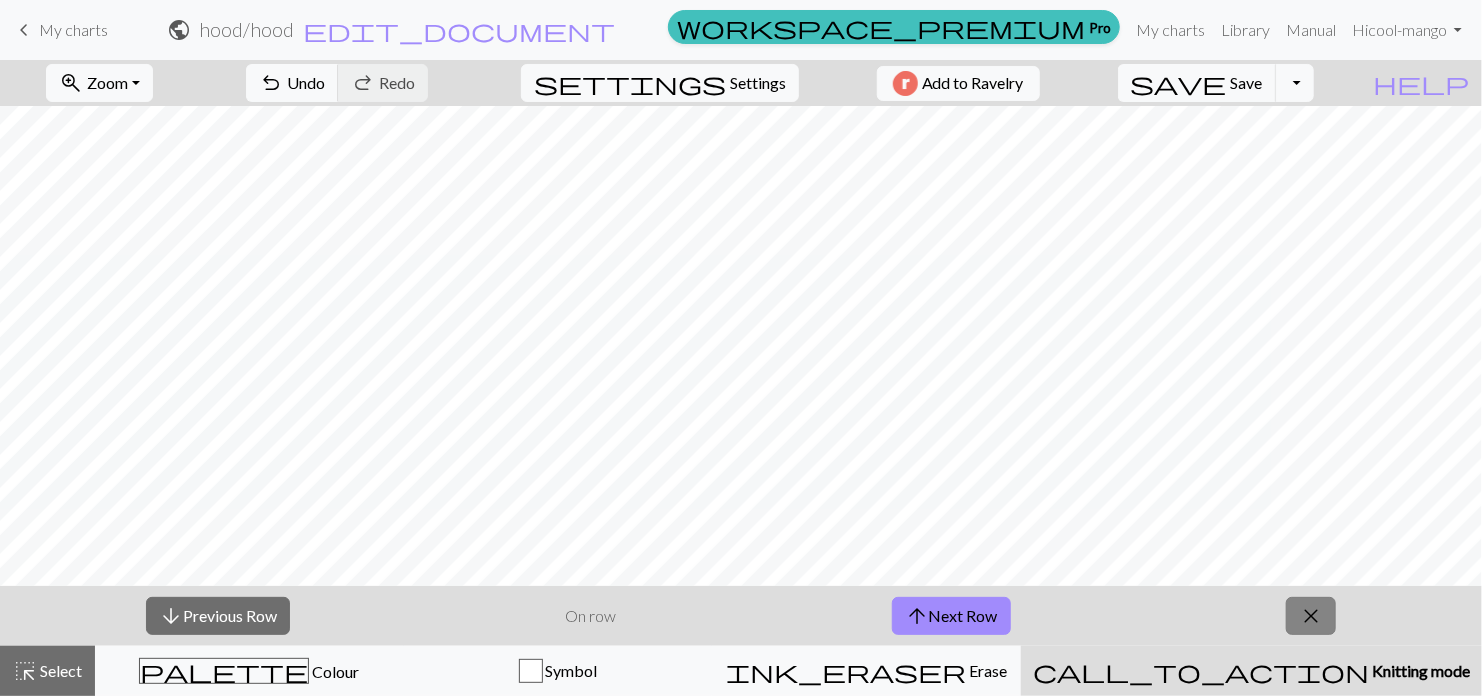 click on "close" at bounding box center (1311, 616) 